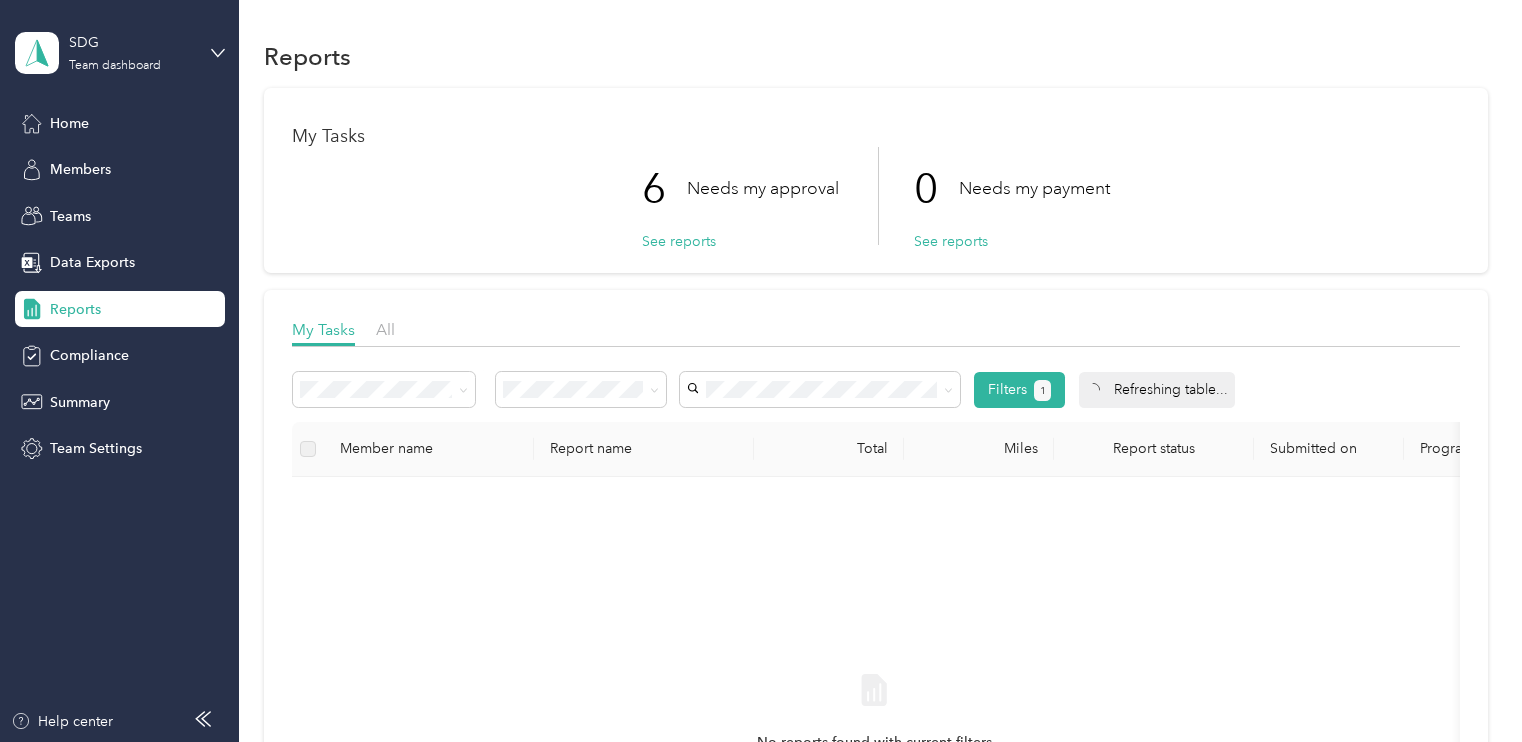 scroll, scrollTop: 0, scrollLeft: 0, axis: both 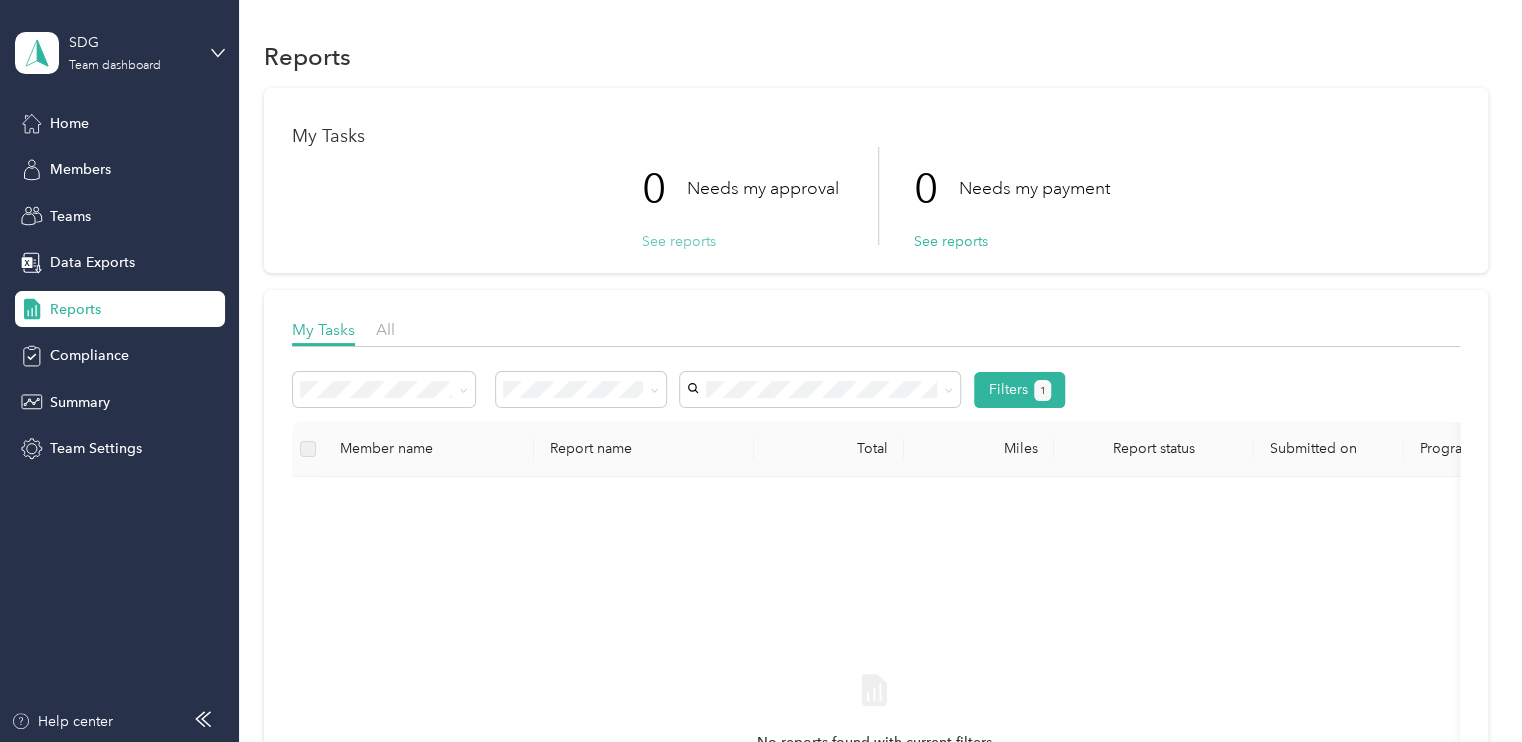 click on "See reports" at bounding box center (679, 241) 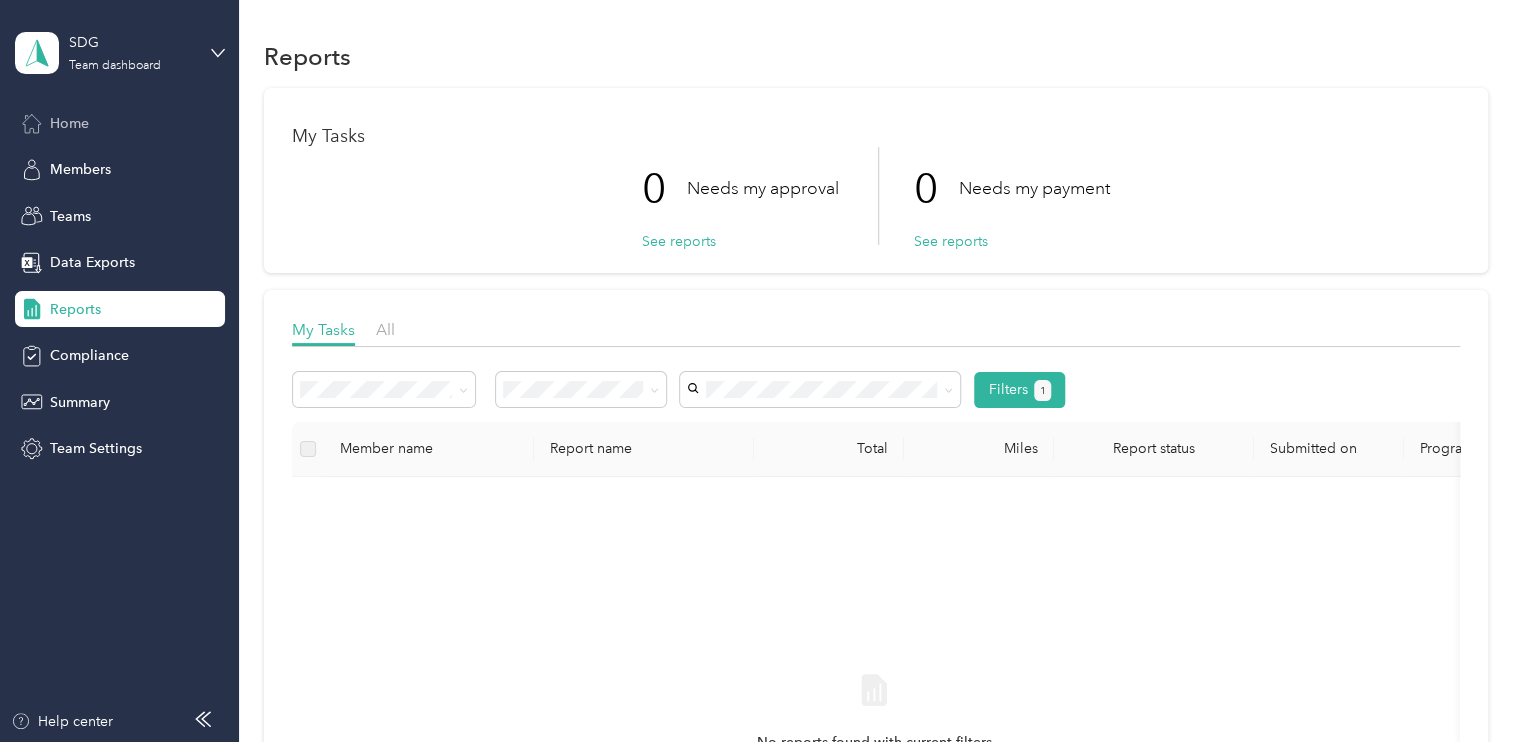 click on "Home" at bounding box center [120, 123] 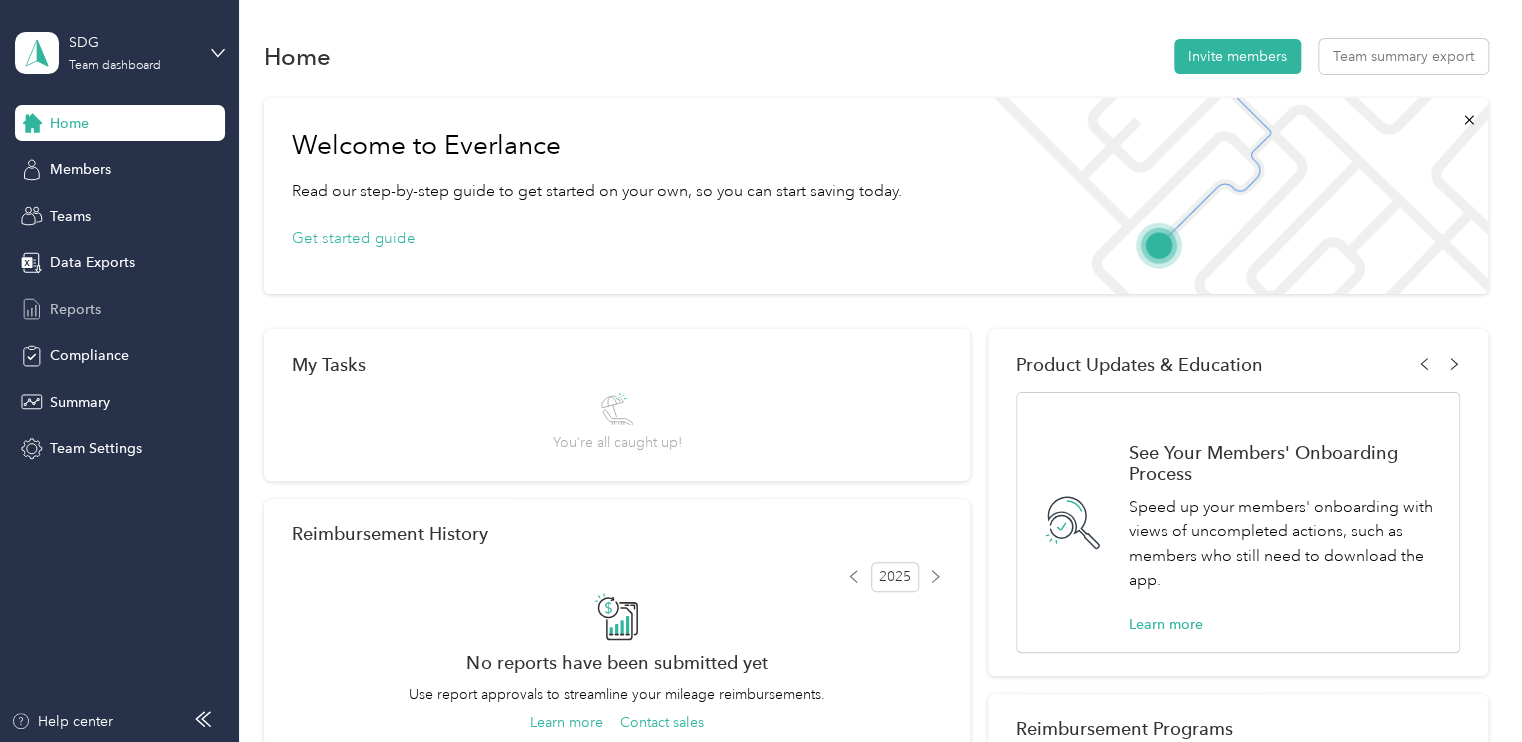 click on "Reports" at bounding box center [120, 309] 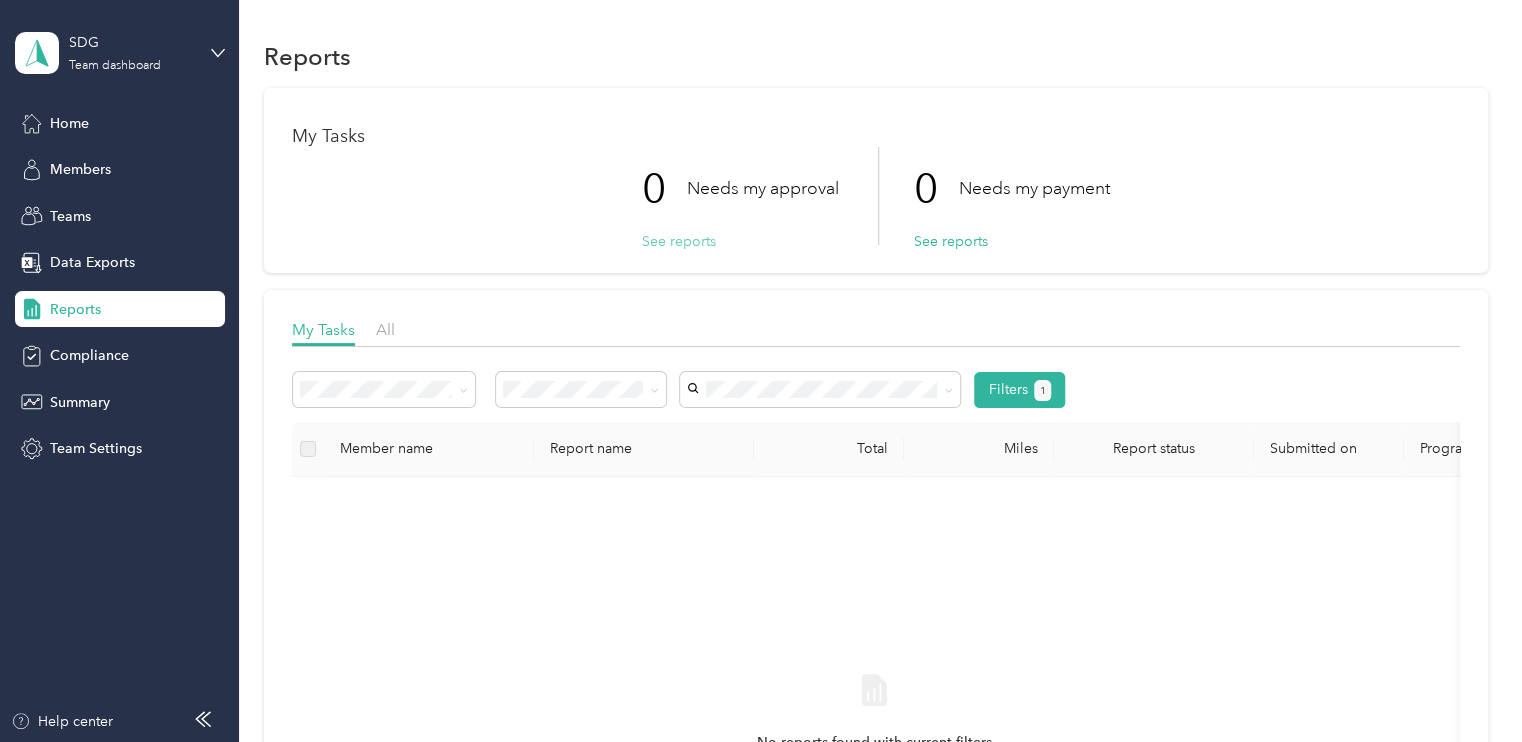 click on "See reports" at bounding box center [679, 241] 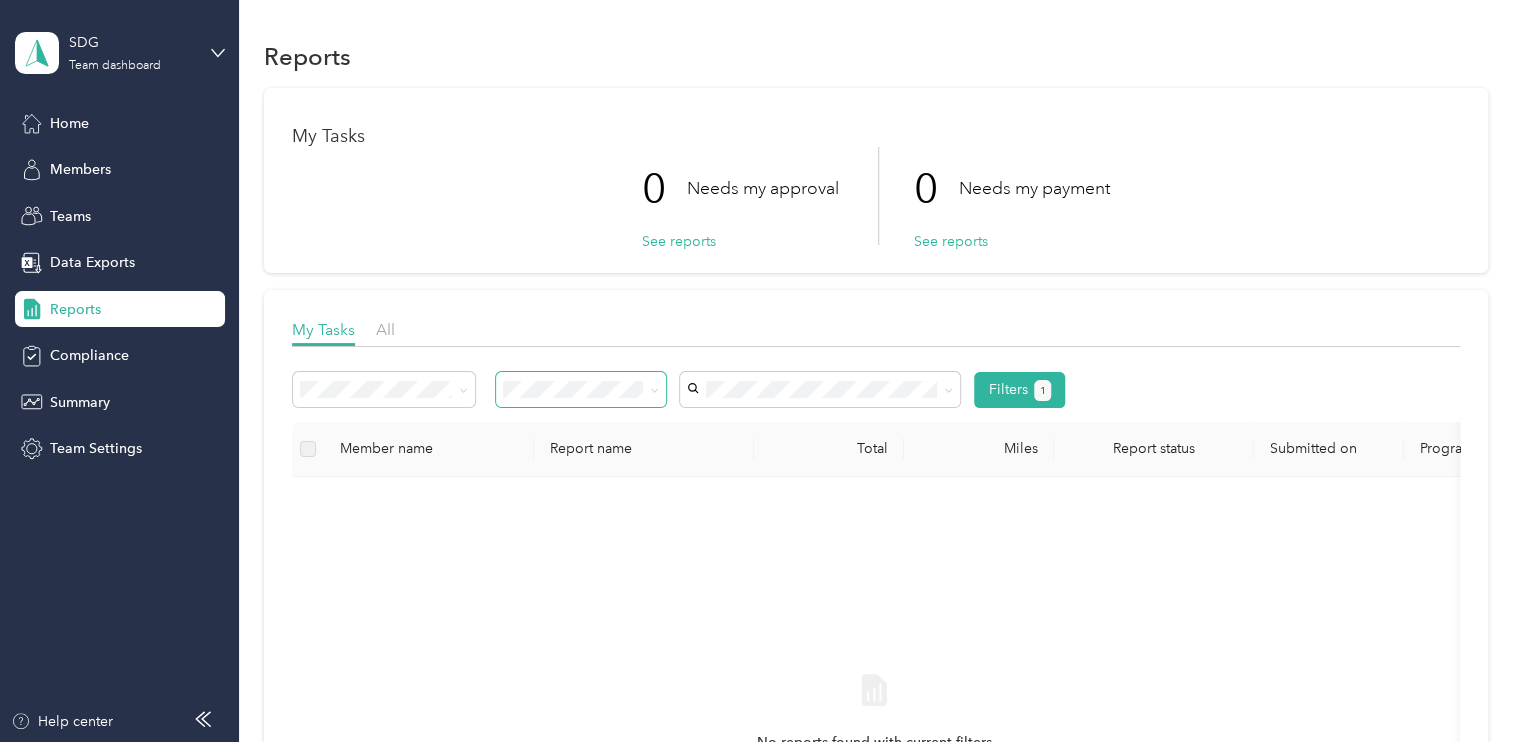 click 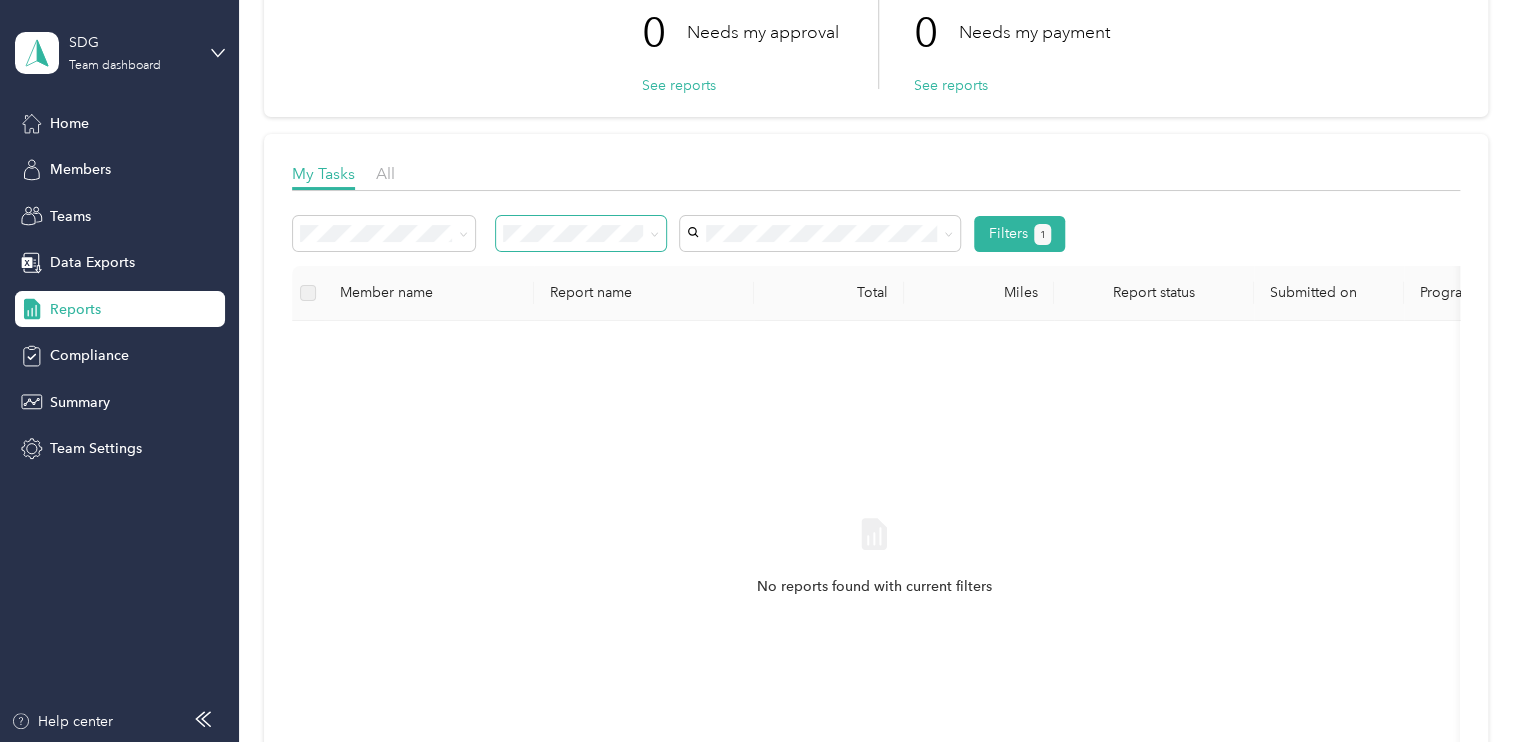 scroll, scrollTop: 186, scrollLeft: 0, axis: vertical 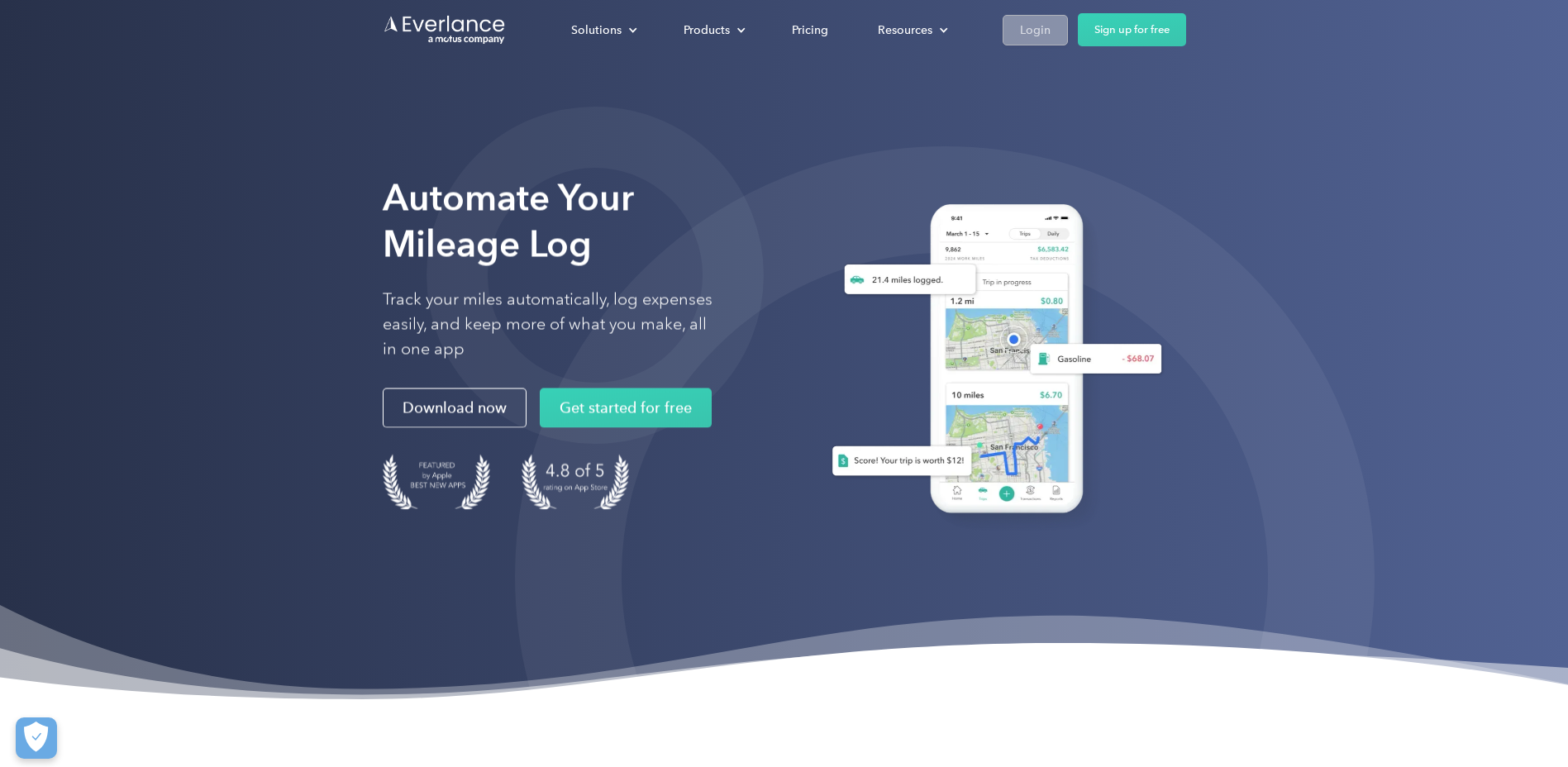click on "Login" at bounding box center (1035, 30) 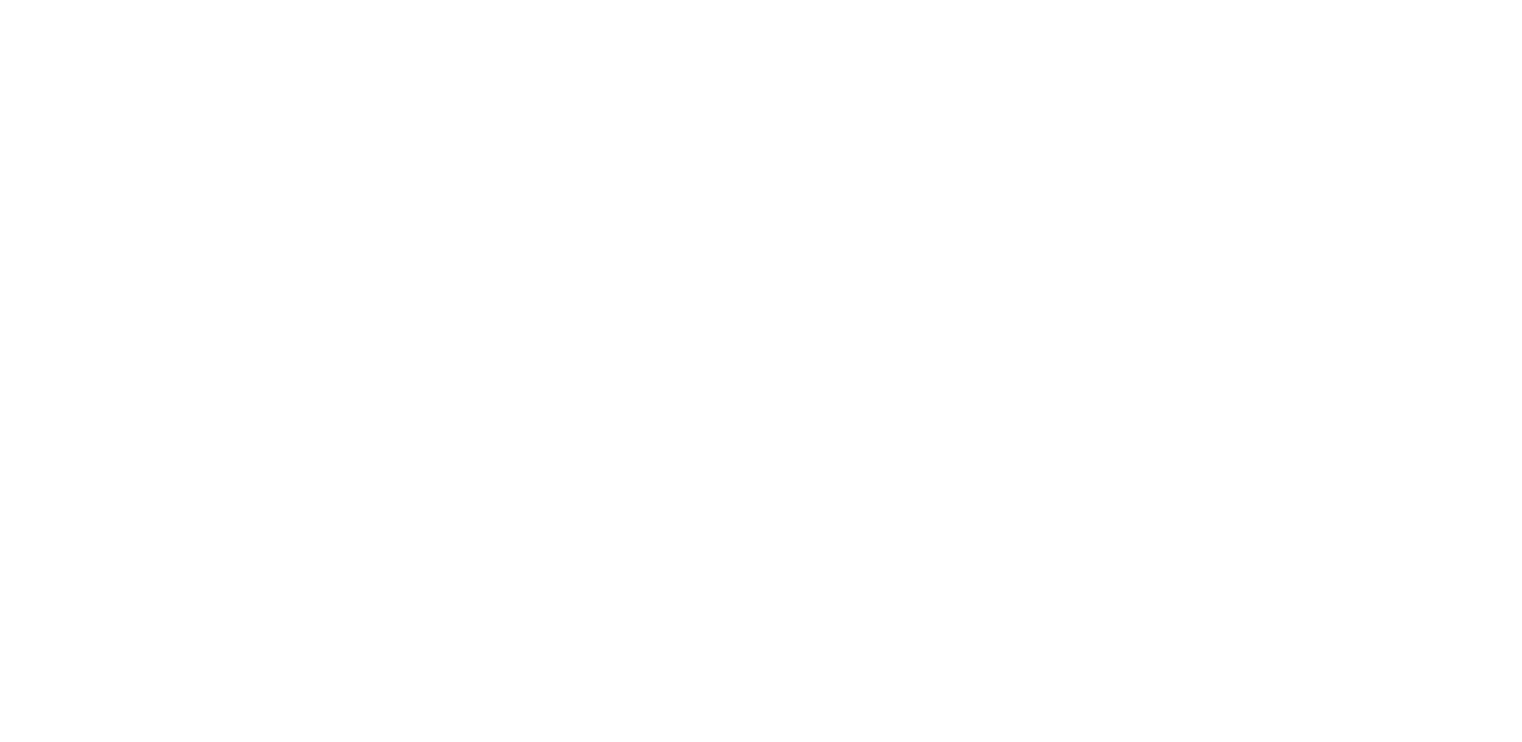 scroll, scrollTop: 0, scrollLeft: 0, axis: both 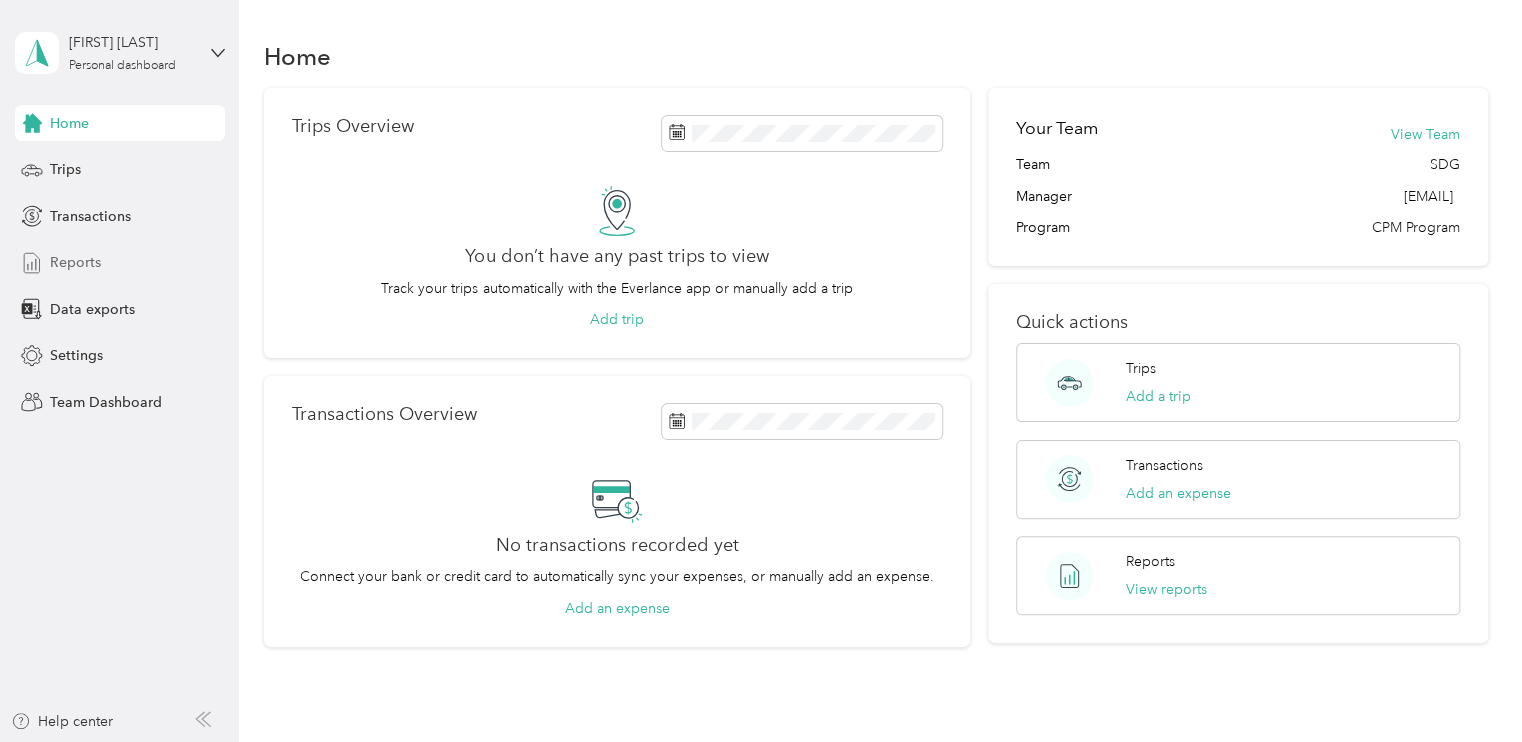 click on "Reports" at bounding box center (120, 263) 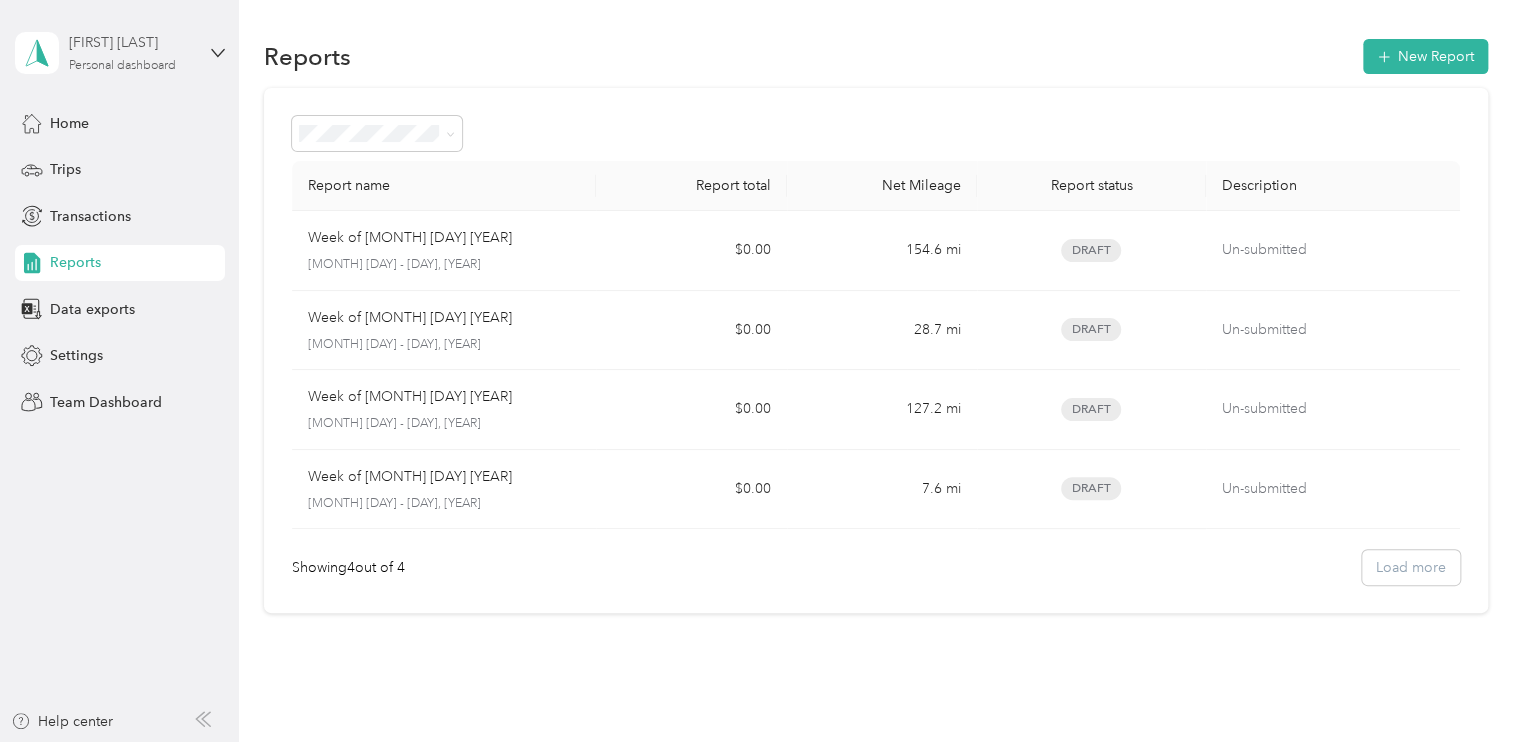 click on "Personal dashboard" at bounding box center (122, 66) 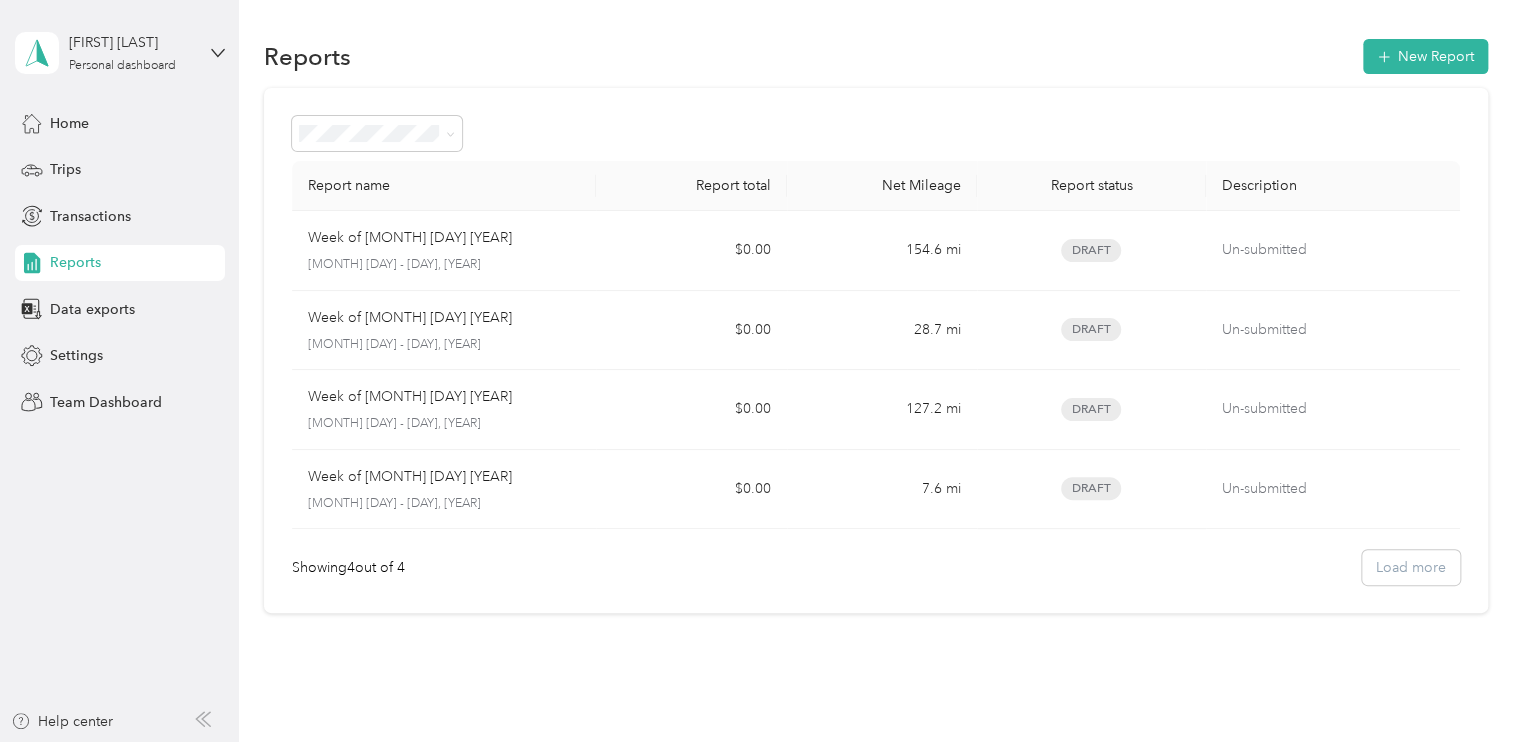 click on "Team dashboard Personal dashboard Log out" at bounding box center (167, 204) 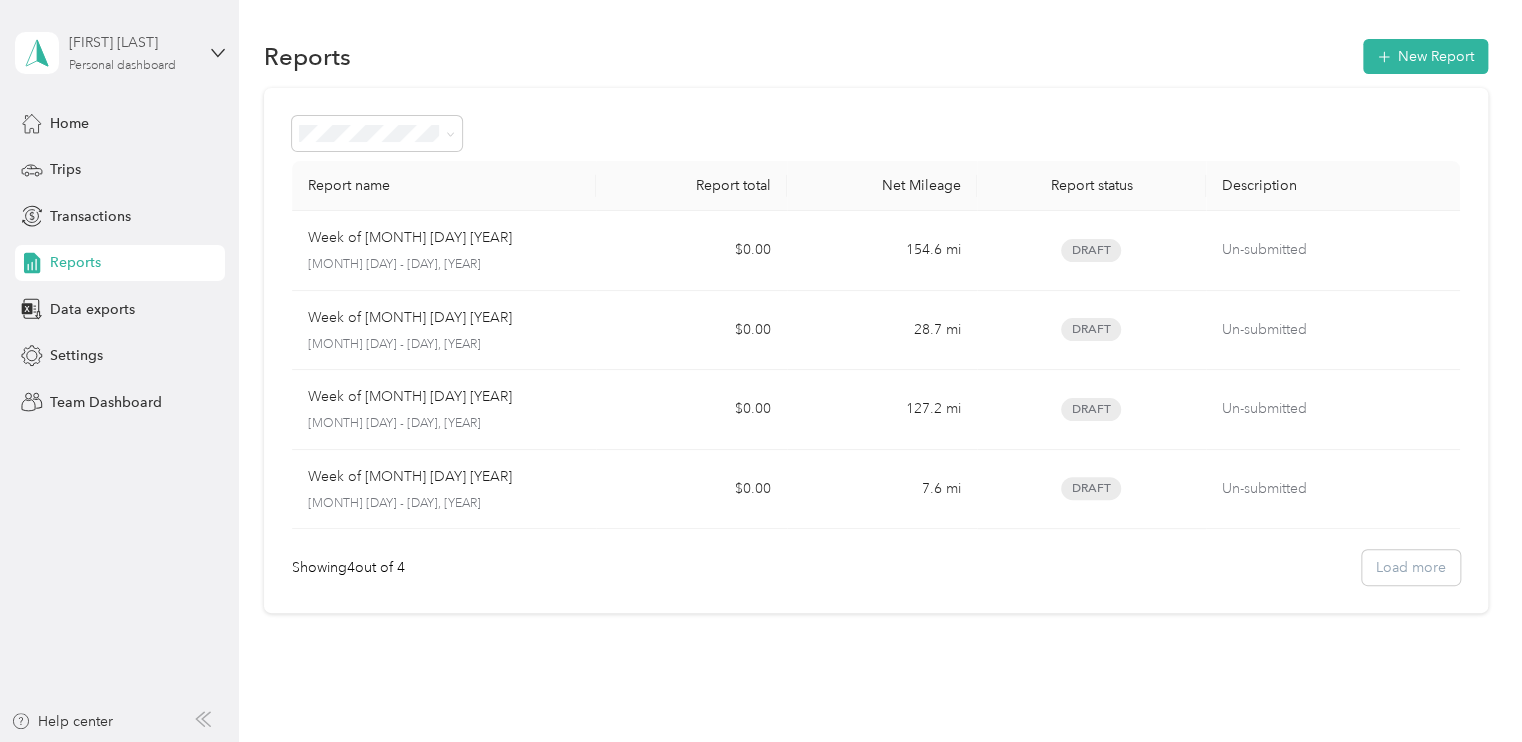 click on "Funatsu Nobuhiro Personal dashboard" at bounding box center (131, 52) 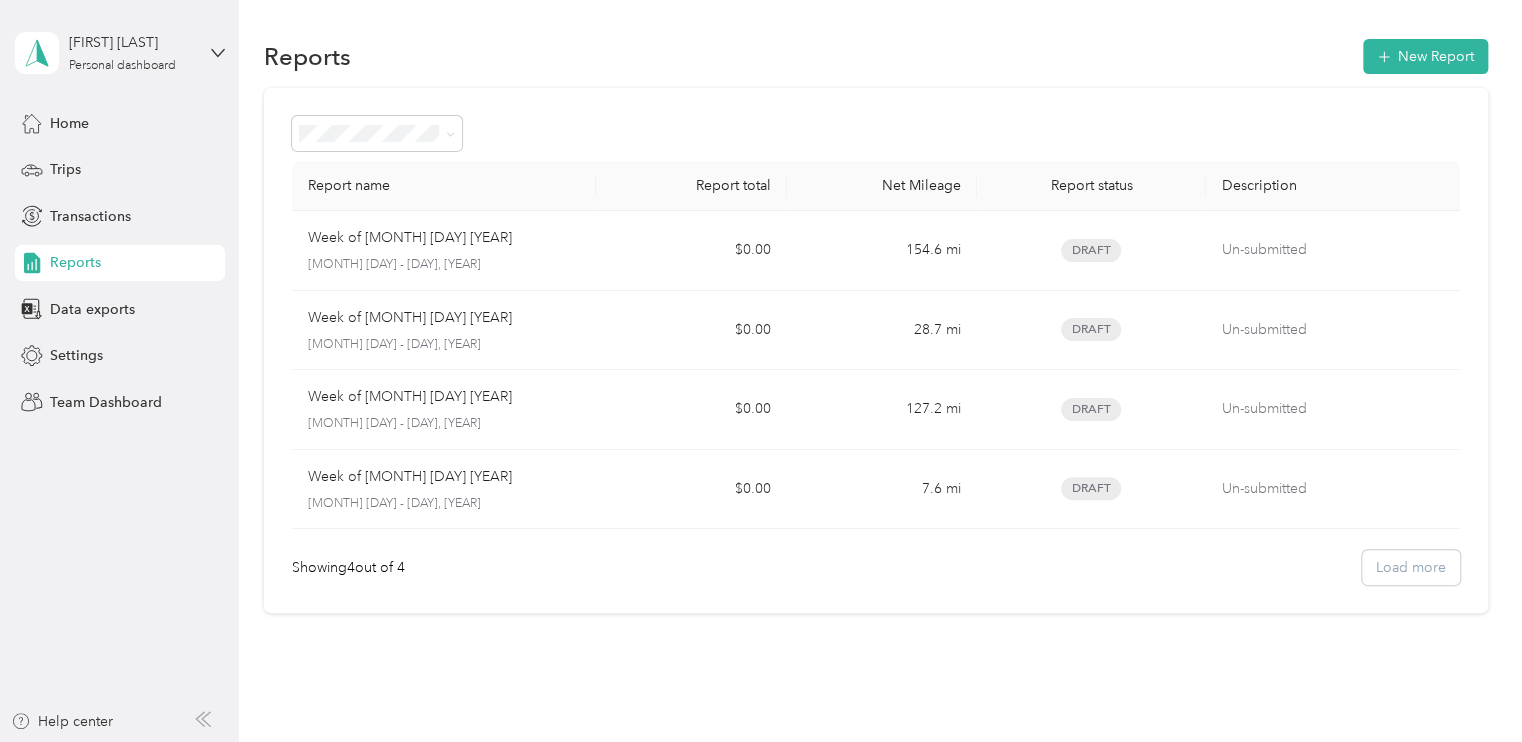 click on "Team dashboard" at bounding box center [85, 164] 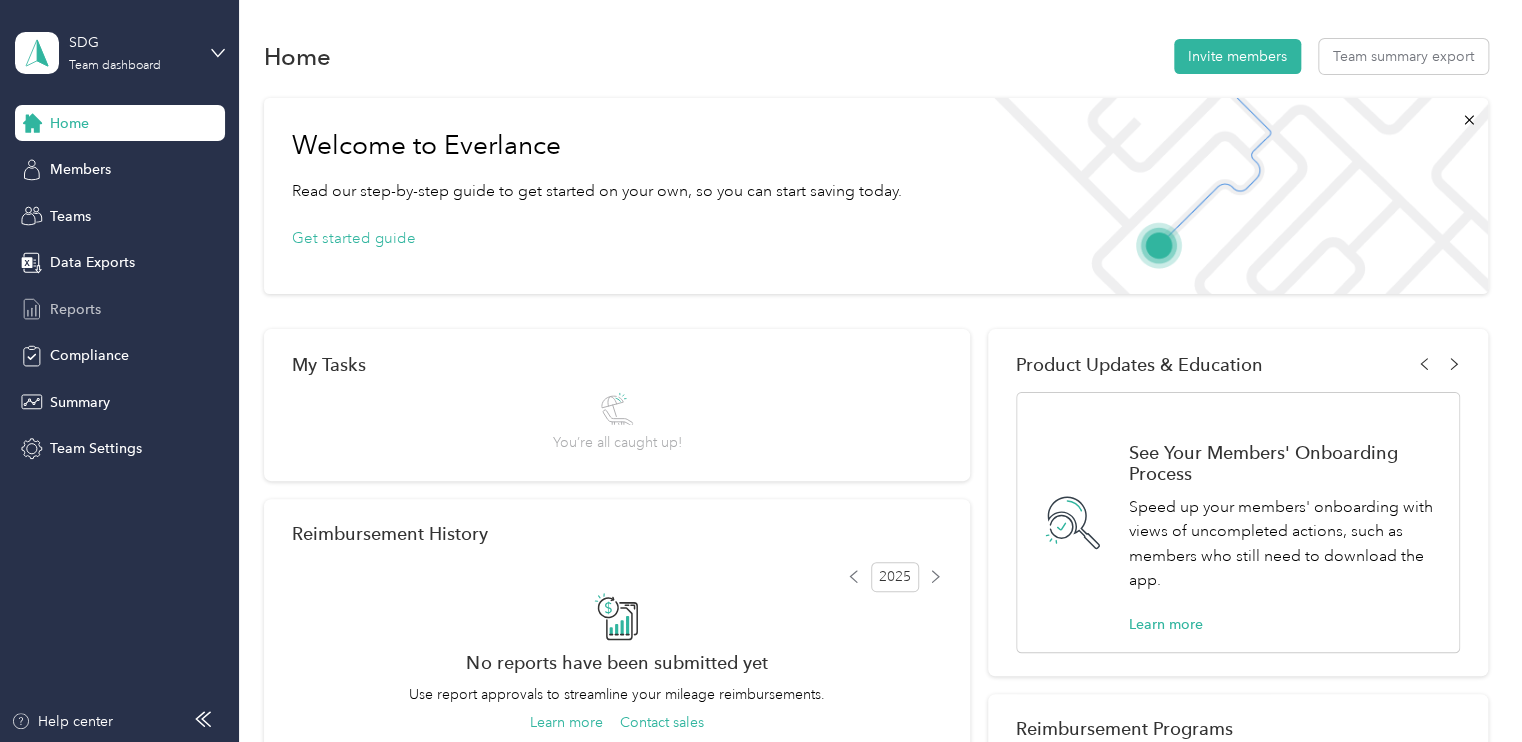 click on "Reports" at bounding box center (120, 309) 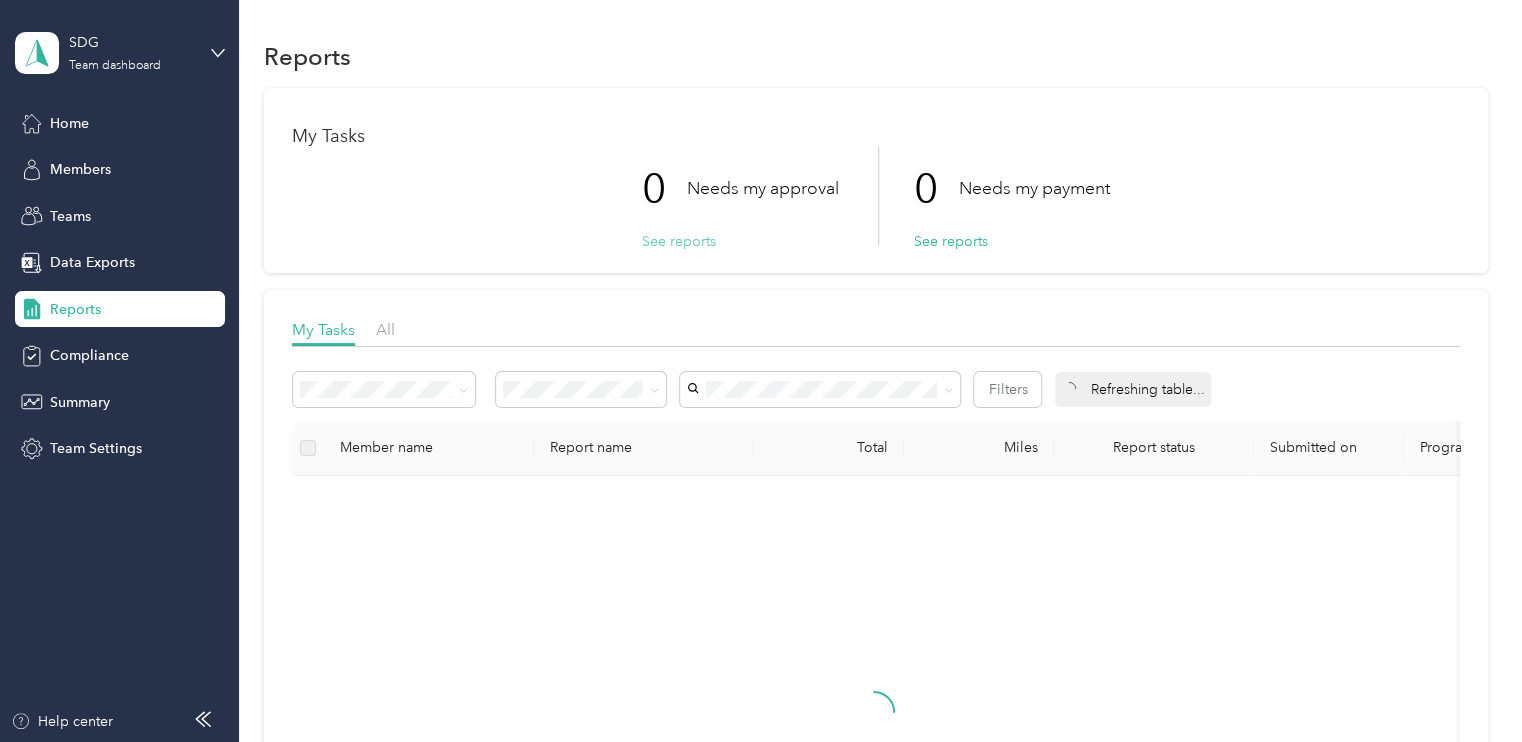 click on "See reports" at bounding box center [679, 241] 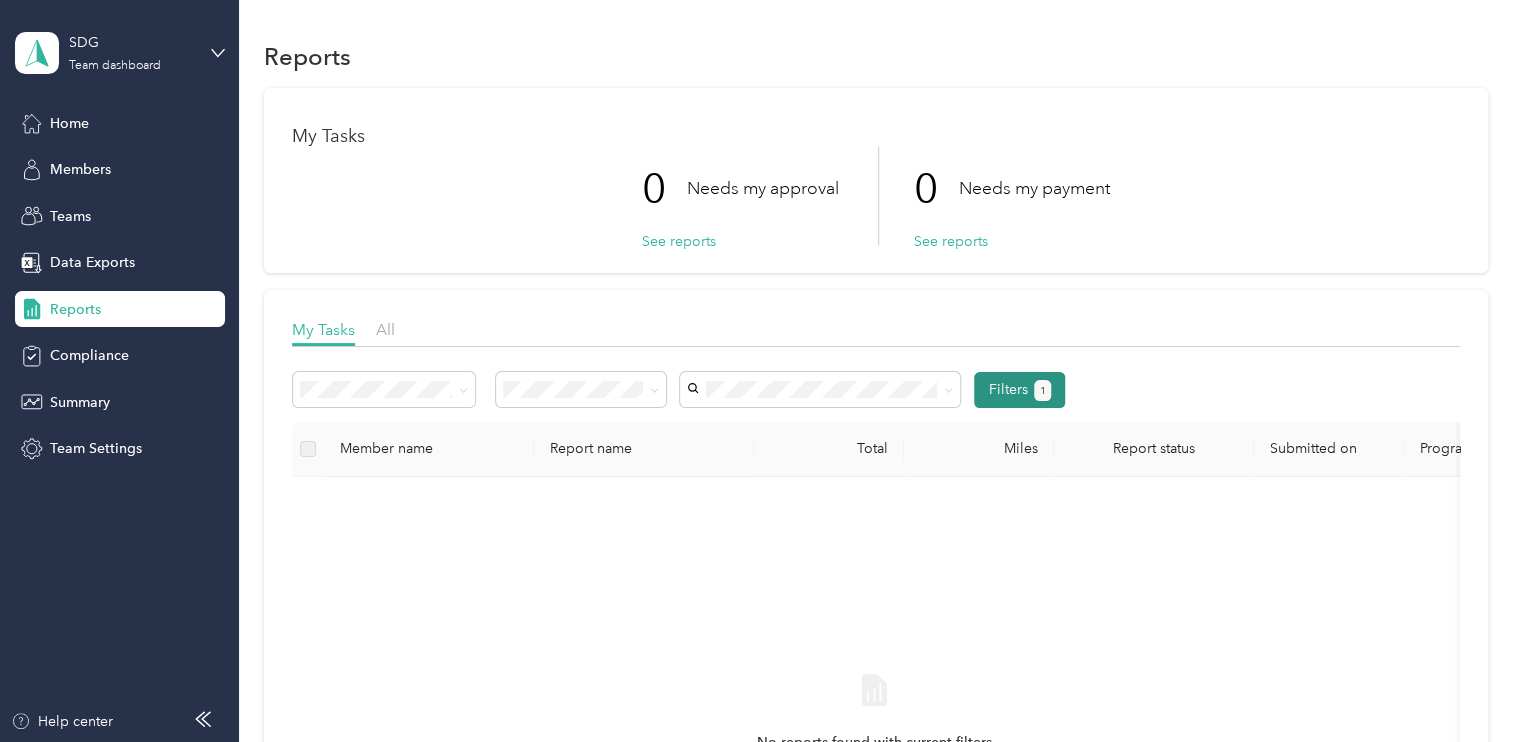 click on "Filters 1" at bounding box center (1019, 390) 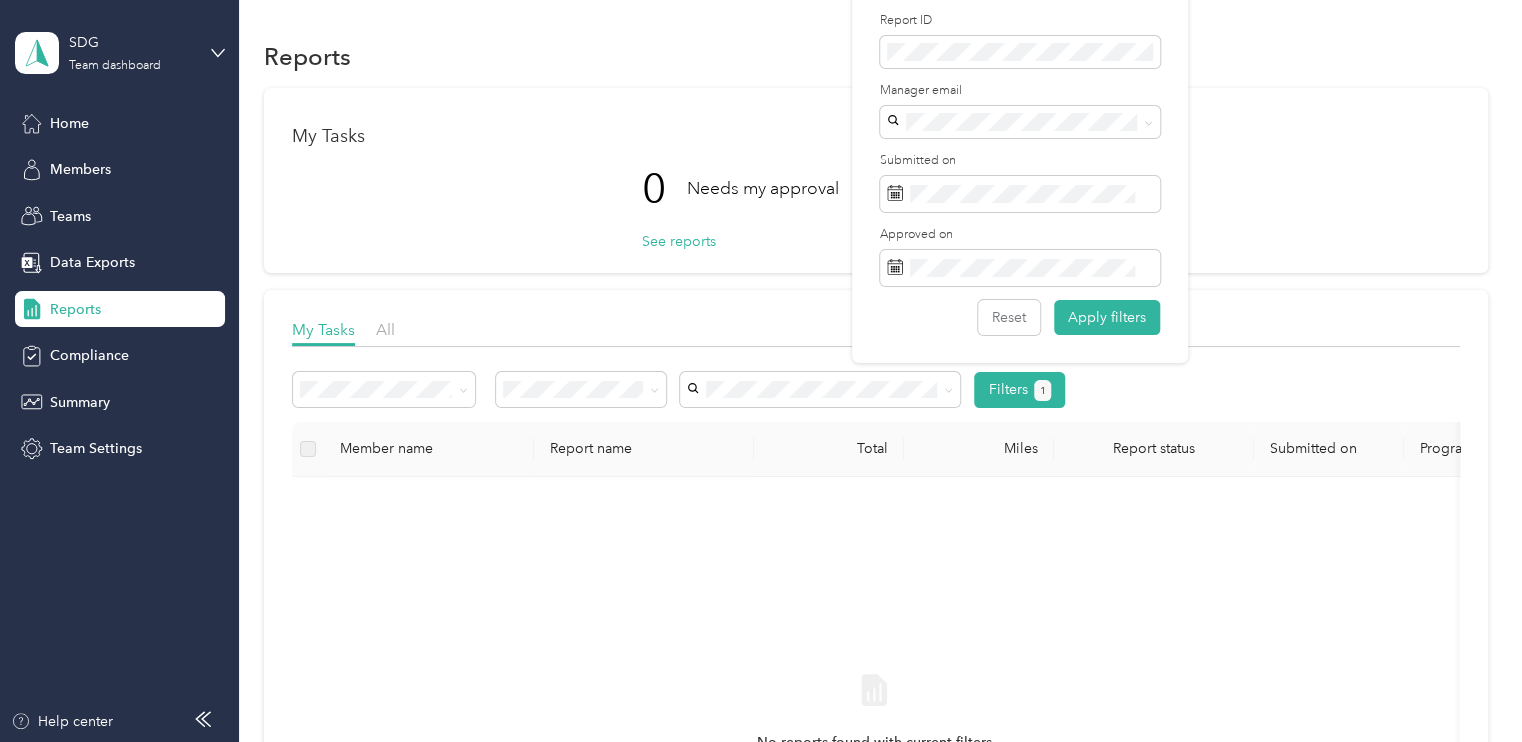 click on "My Tasks All" at bounding box center (876, 332) 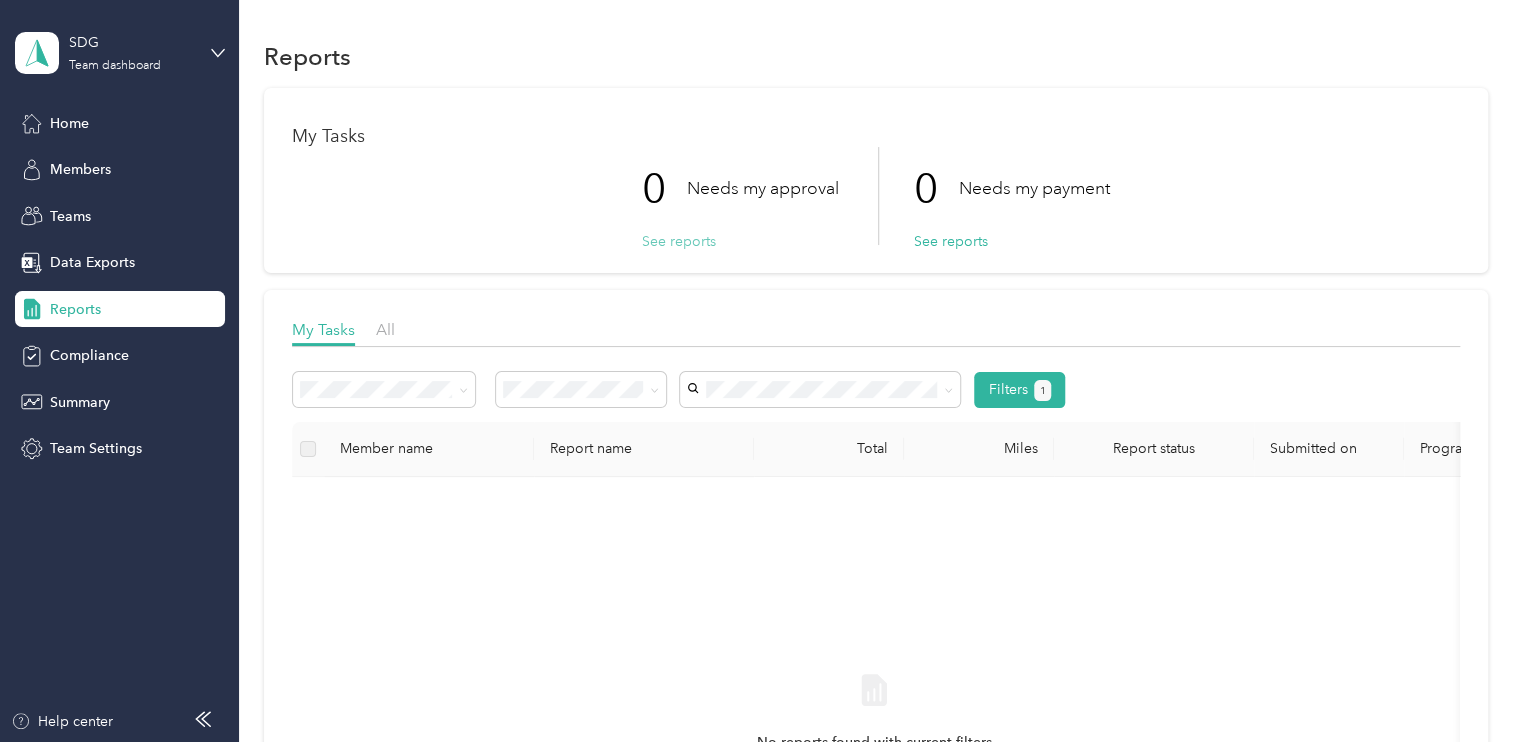 click on "See reports" at bounding box center (679, 241) 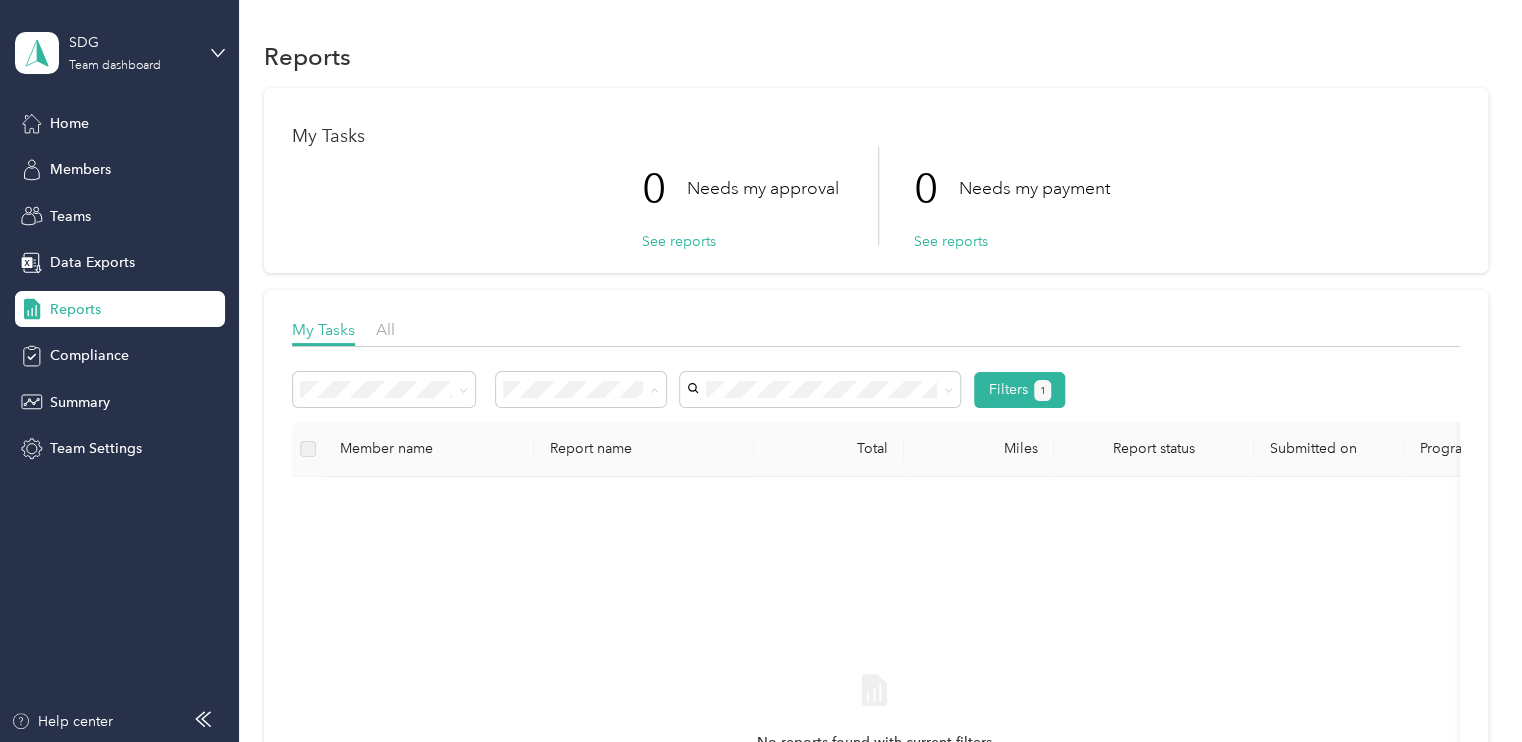 click on "All" at bounding box center (581, 425) 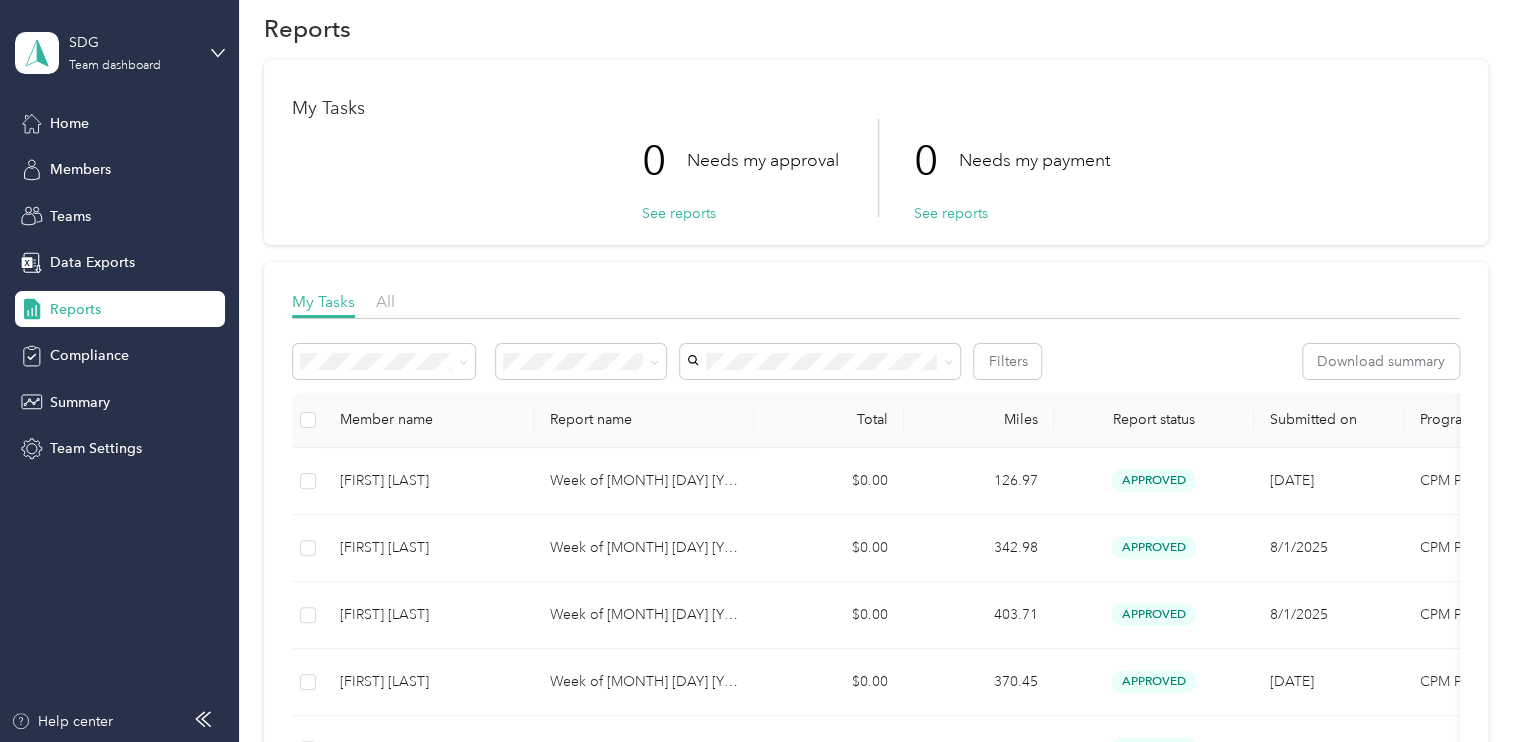 scroll, scrollTop: 0, scrollLeft: 0, axis: both 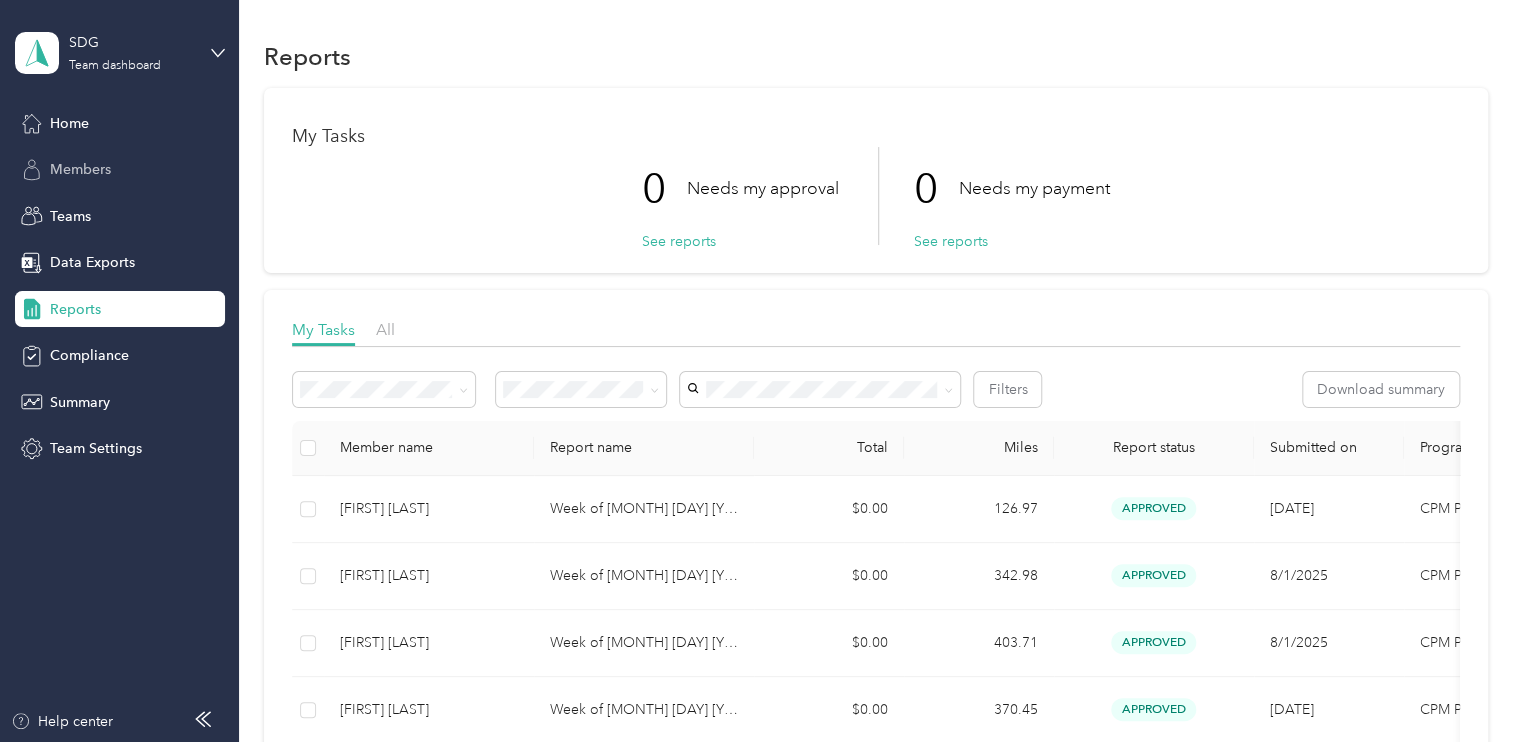 click on "Members" at bounding box center [120, 170] 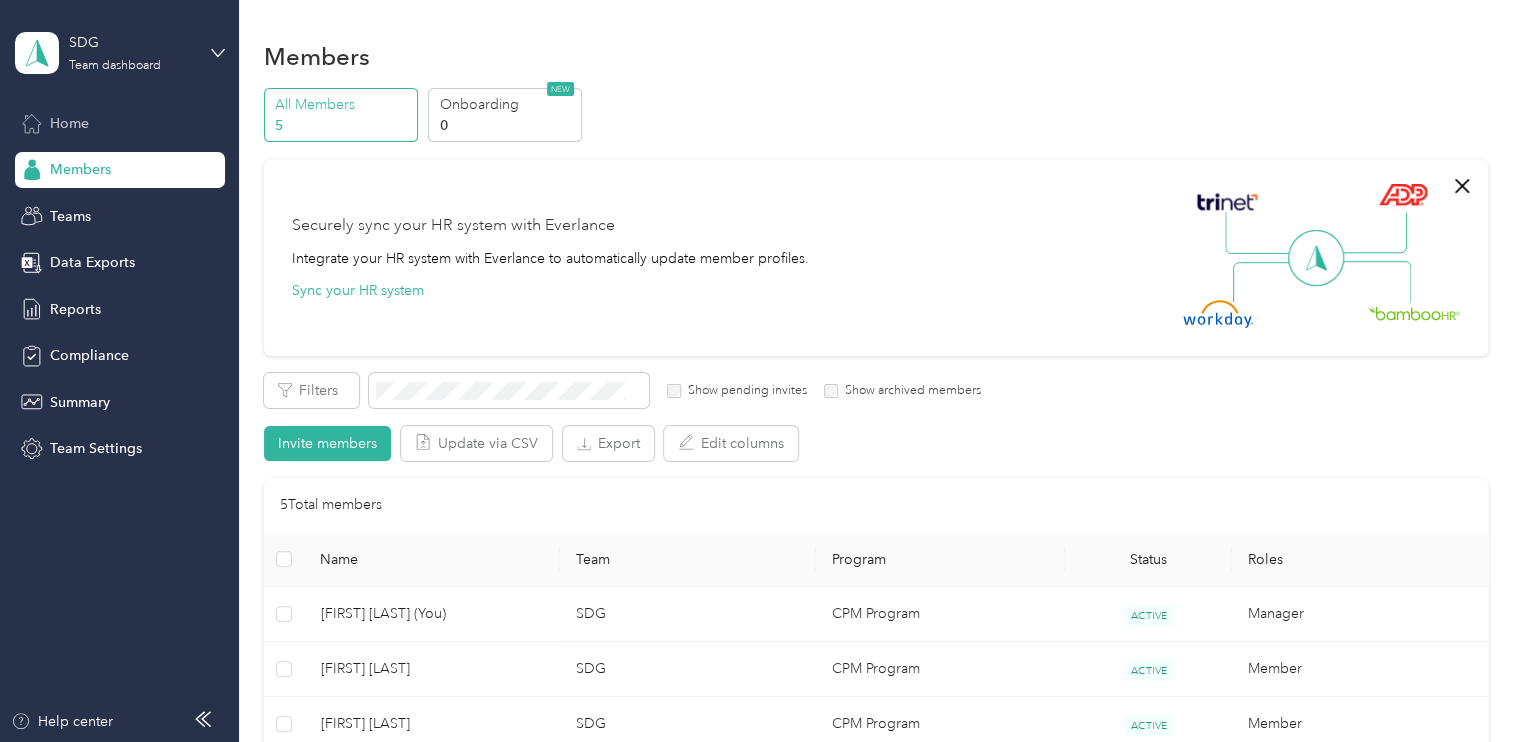 click on "Home" at bounding box center (69, 123) 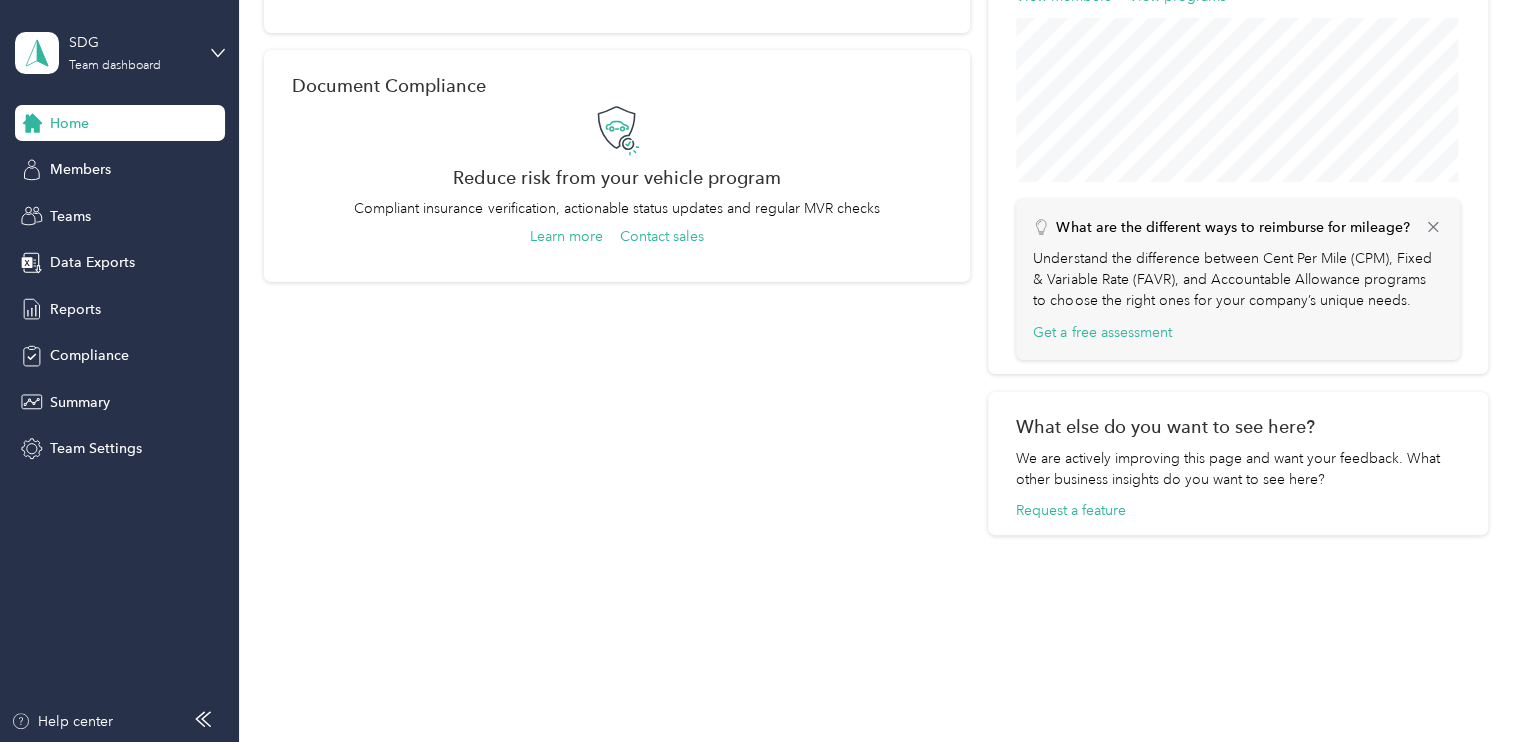 scroll, scrollTop: 748, scrollLeft: 0, axis: vertical 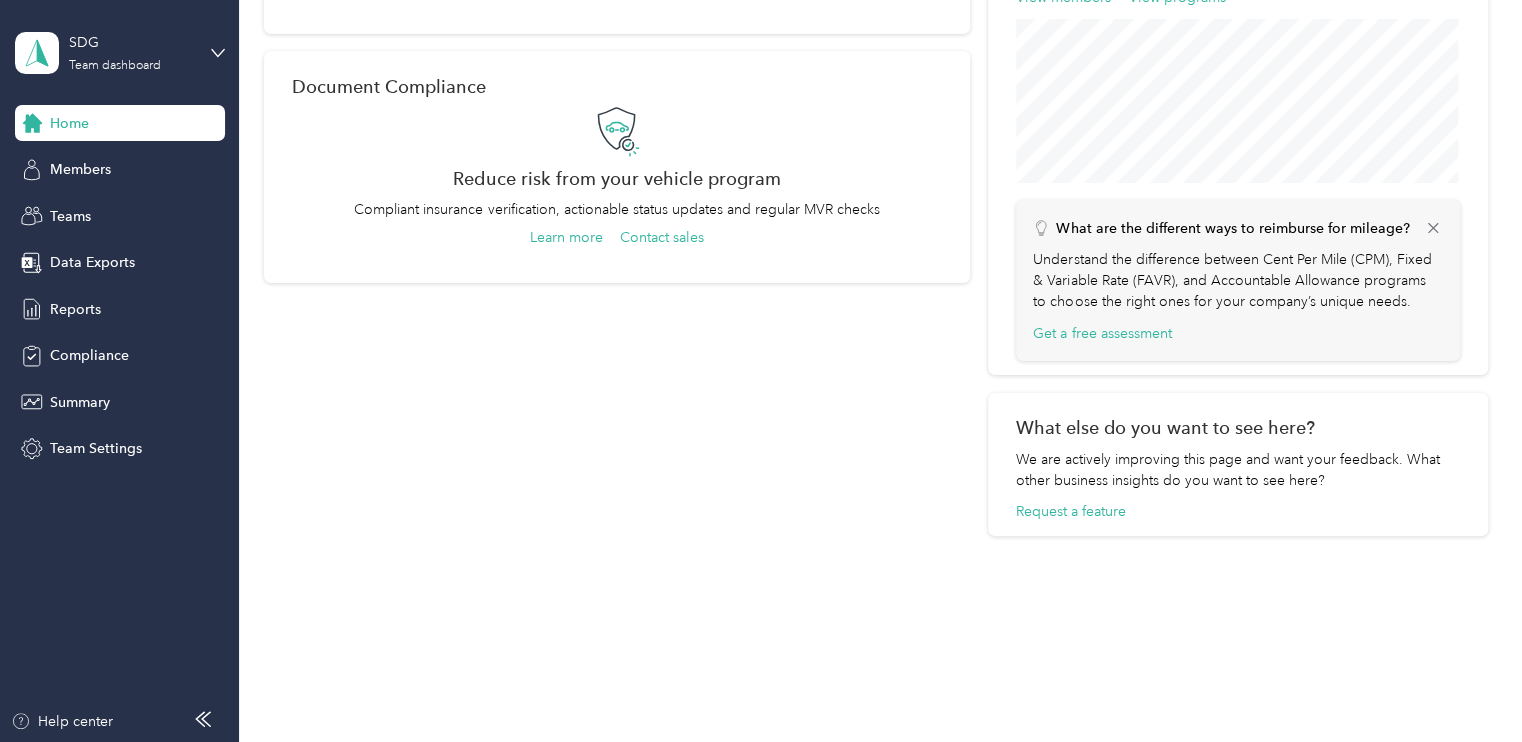 click on "Home" at bounding box center [120, 123] 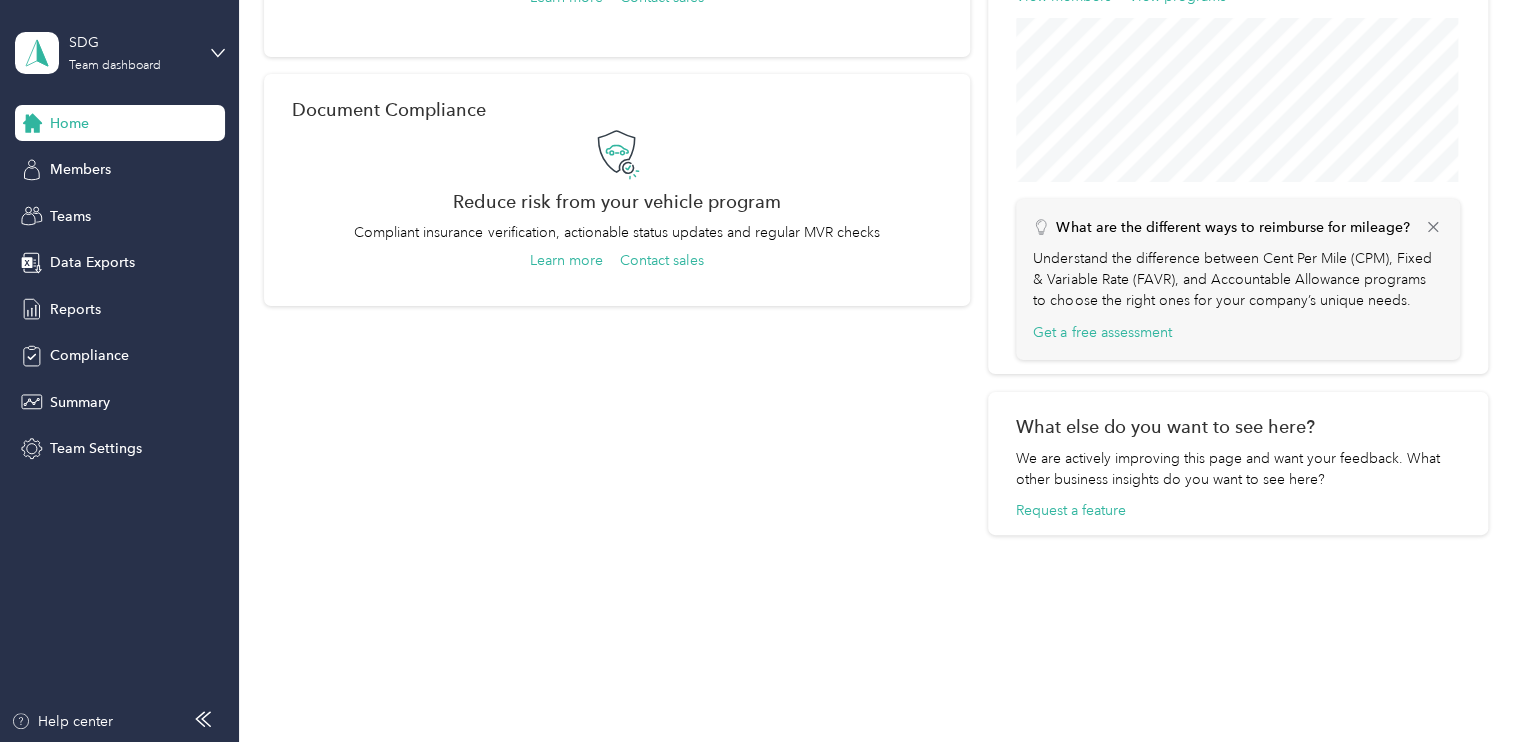 scroll, scrollTop: 724, scrollLeft: 0, axis: vertical 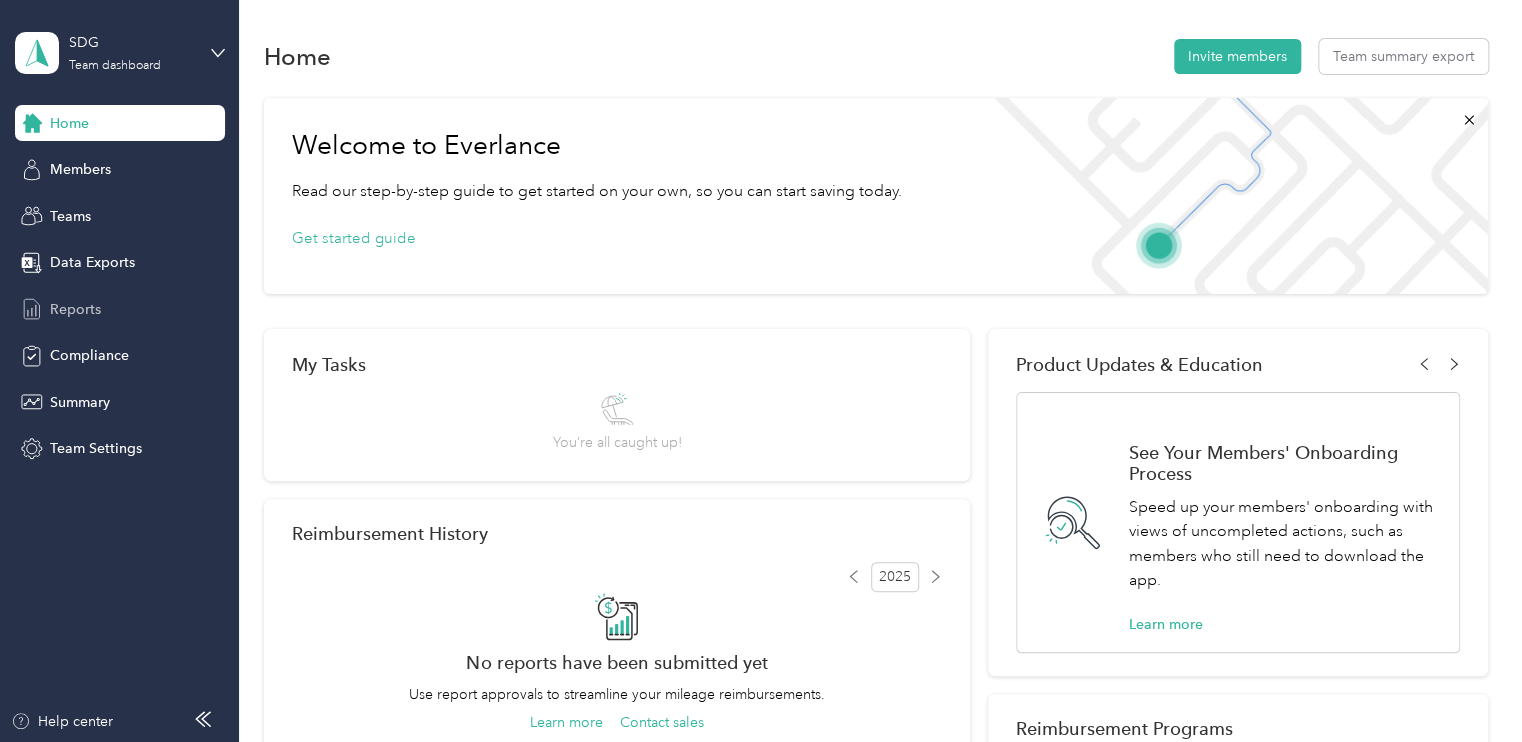 click on "Reports" at bounding box center [120, 309] 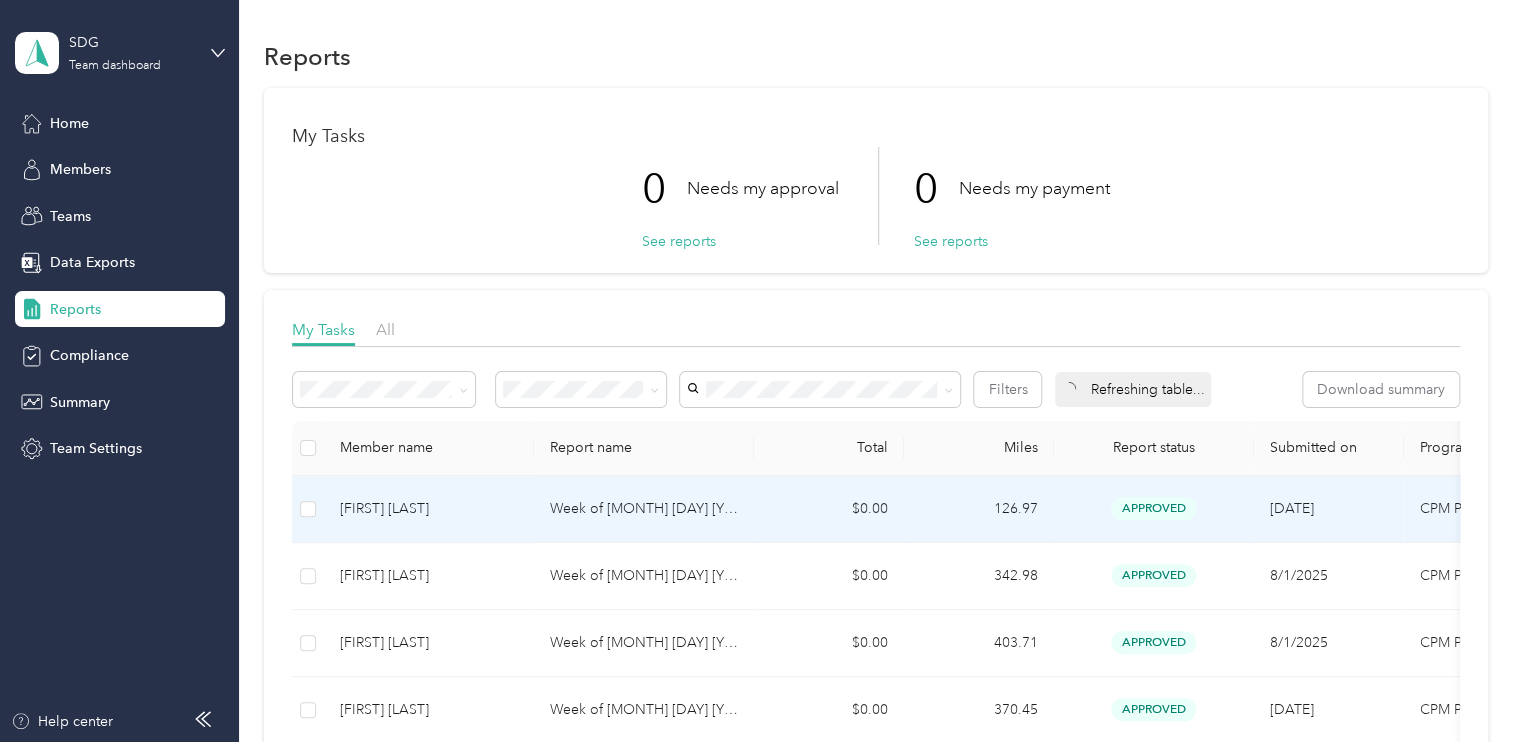 scroll, scrollTop: 186, scrollLeft: 0, axis: vertical 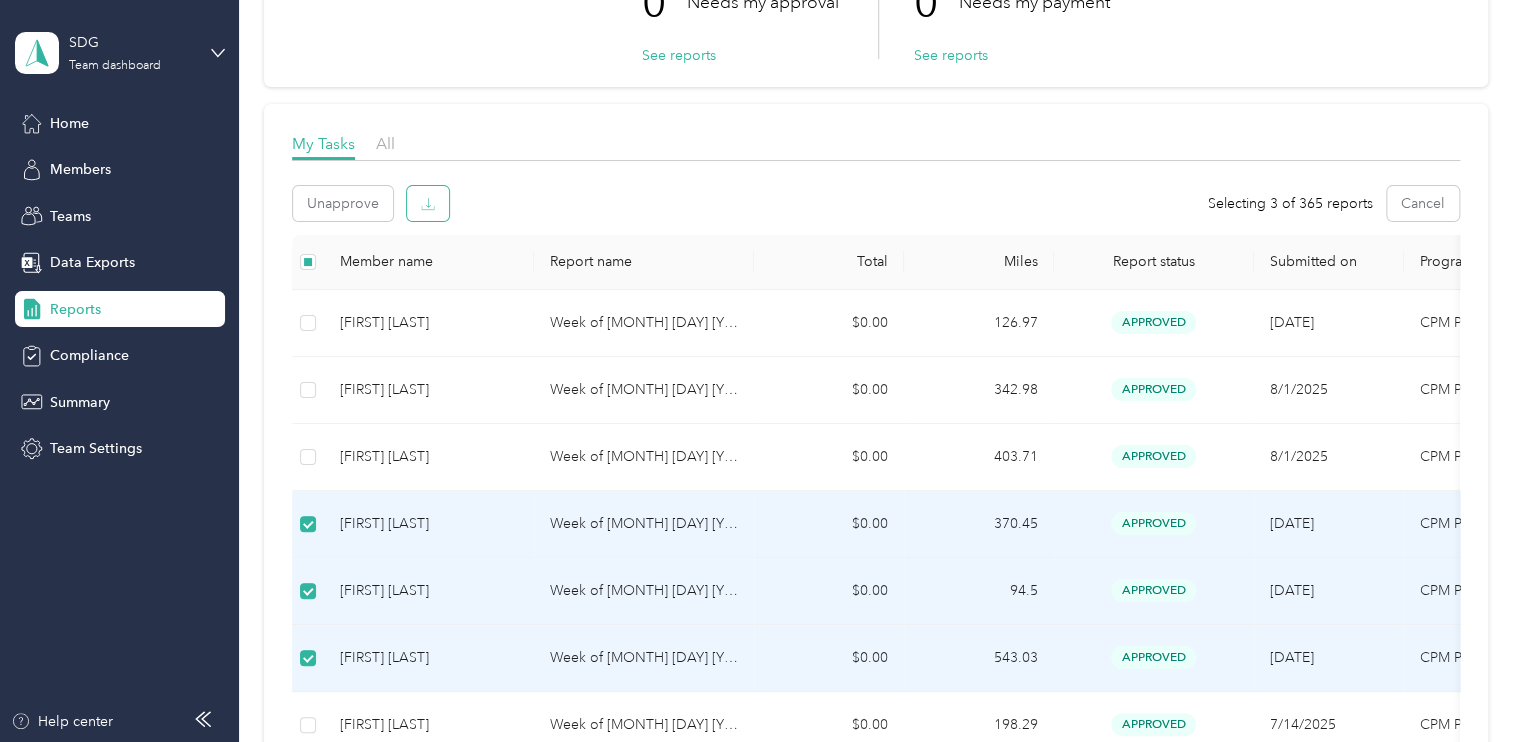 click at bounding box center (428, 203) 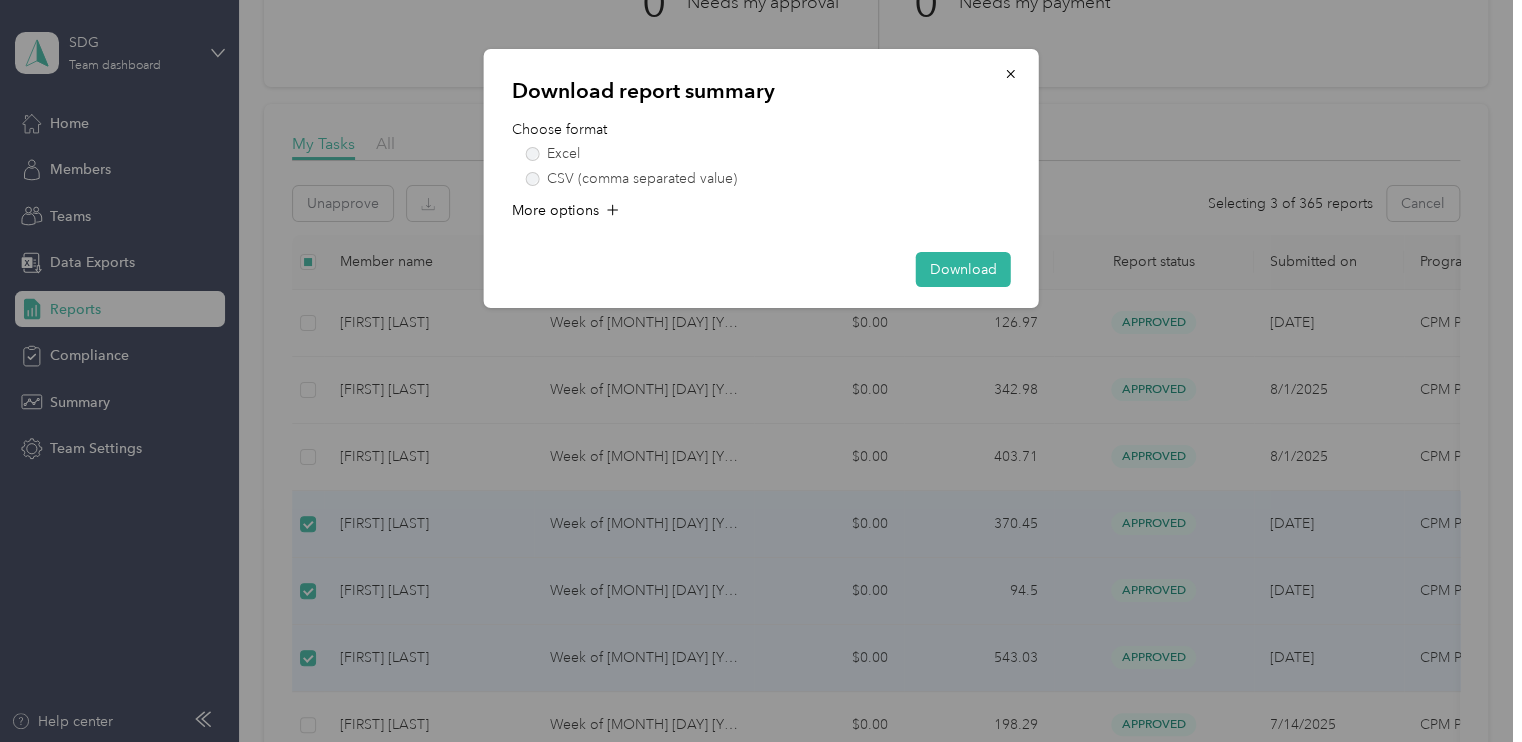 click on "Download" at bounding box center (761, 269) 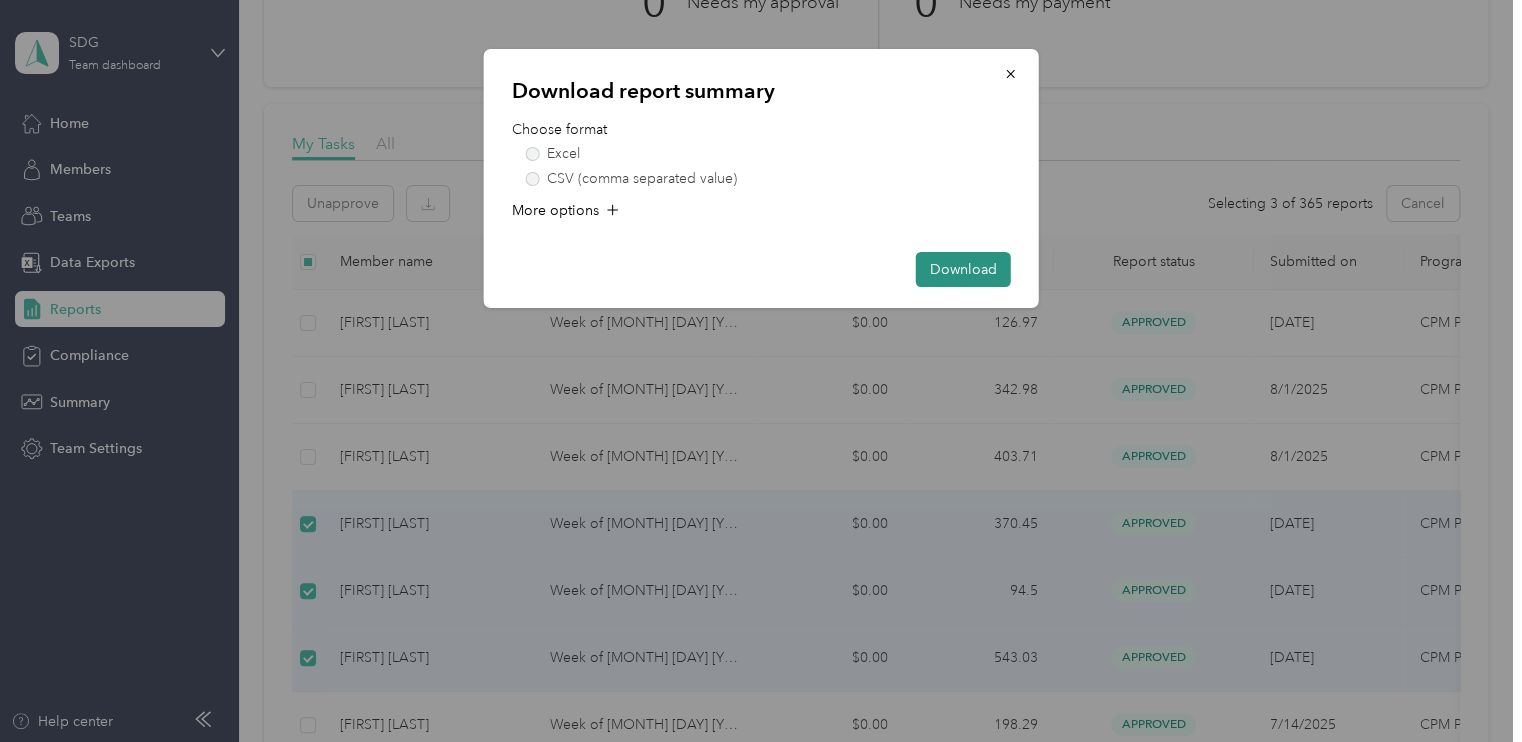 click on "Download" at bounding box center (963, 269) 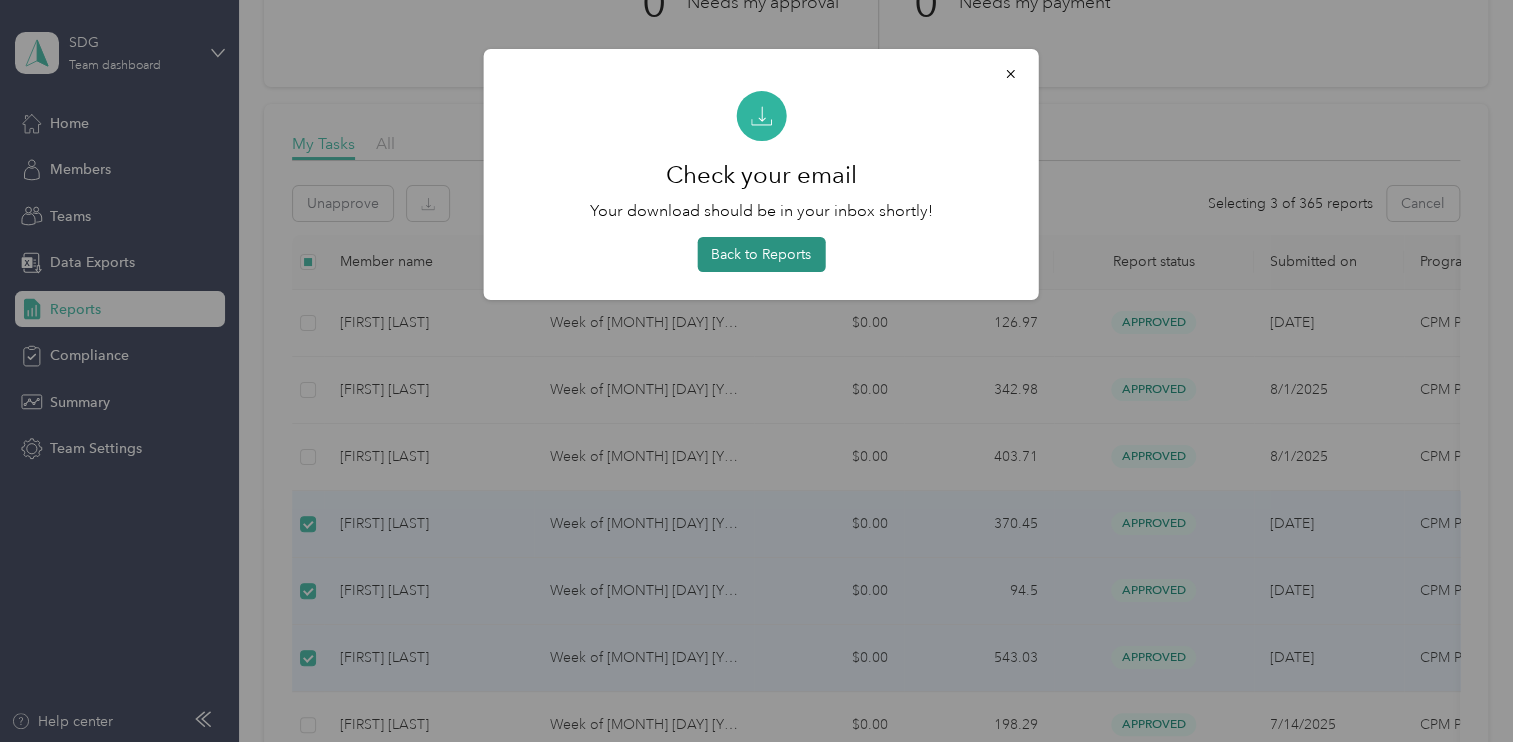 click on "Back to Reports" at bounding box center [761, 254] 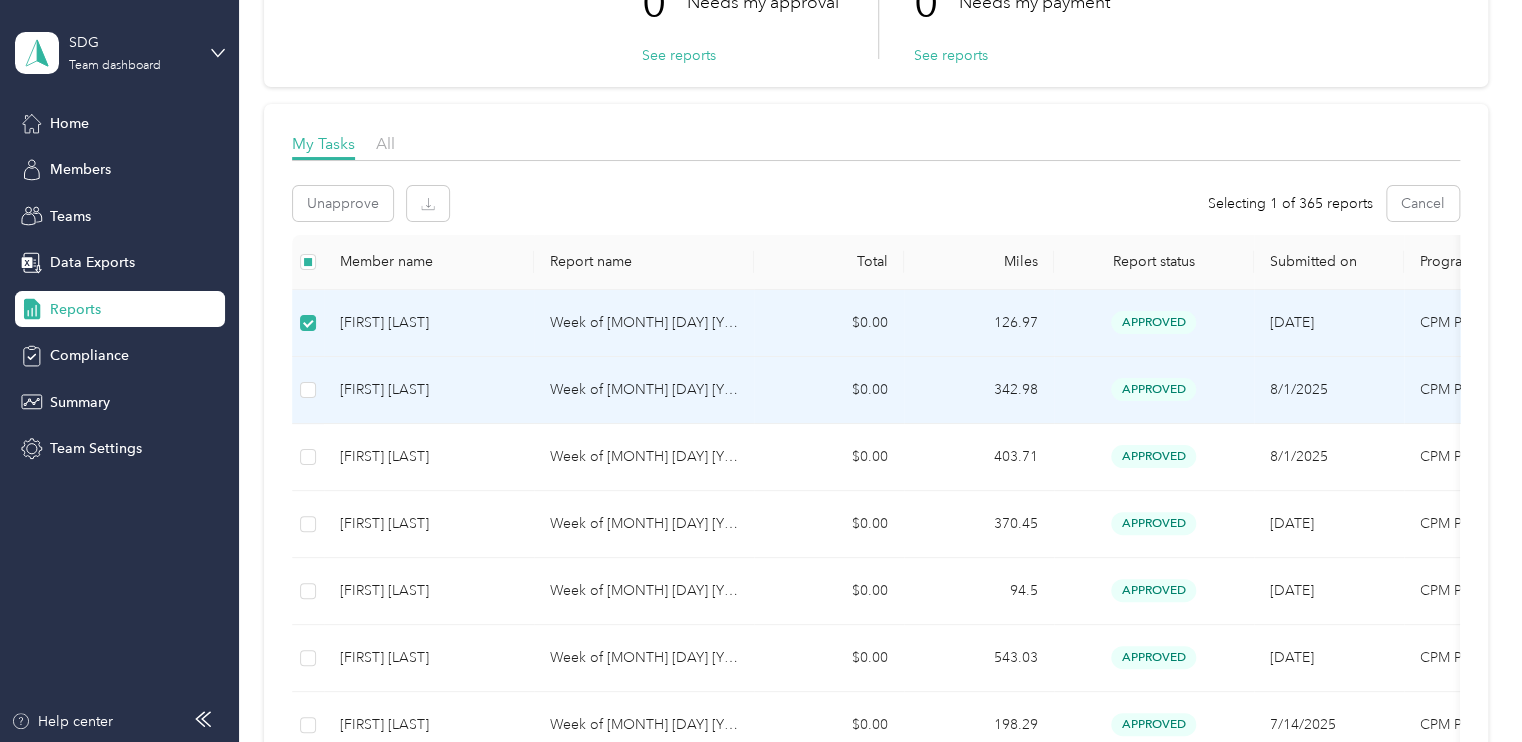 click at bounding box center (308, 390) 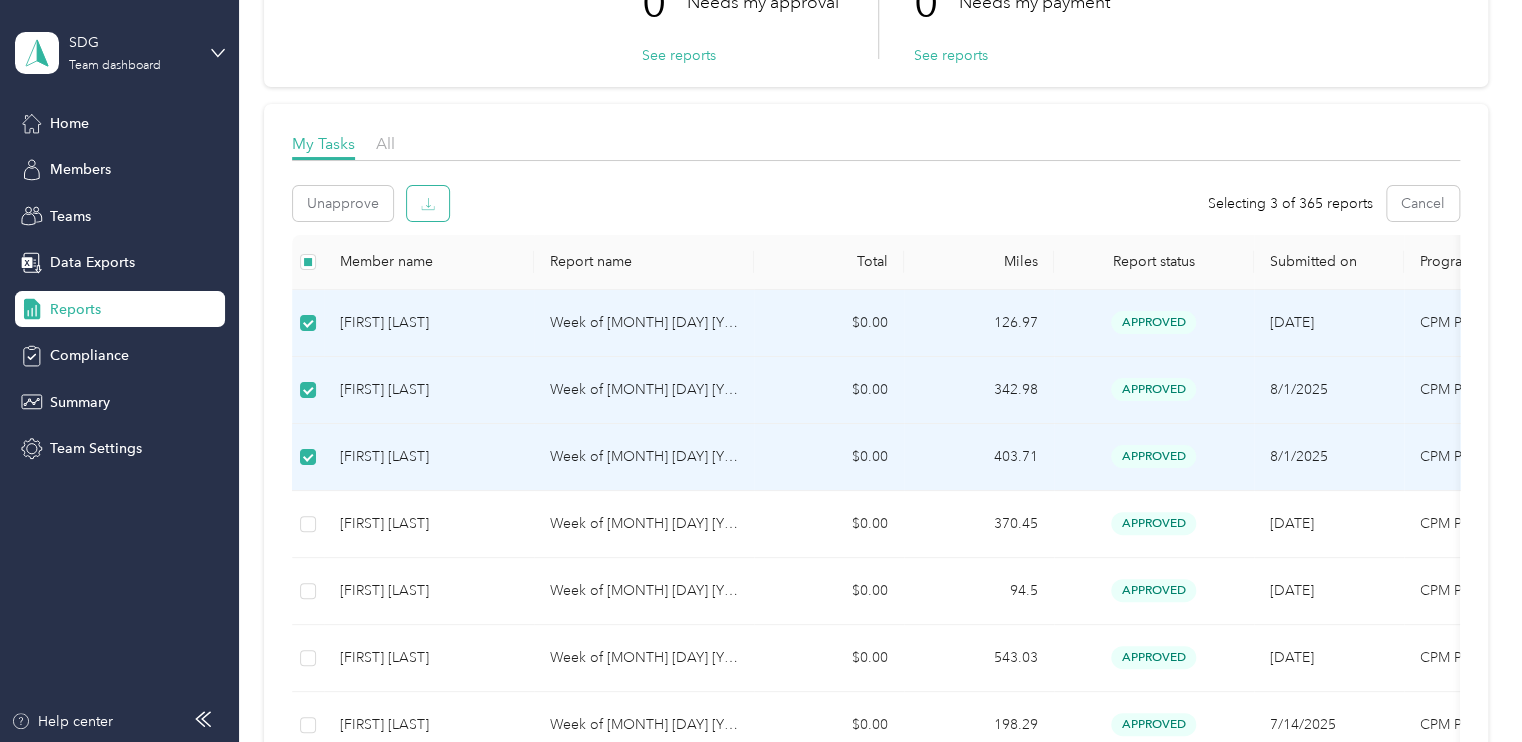 click at bounding box center (428, 203) 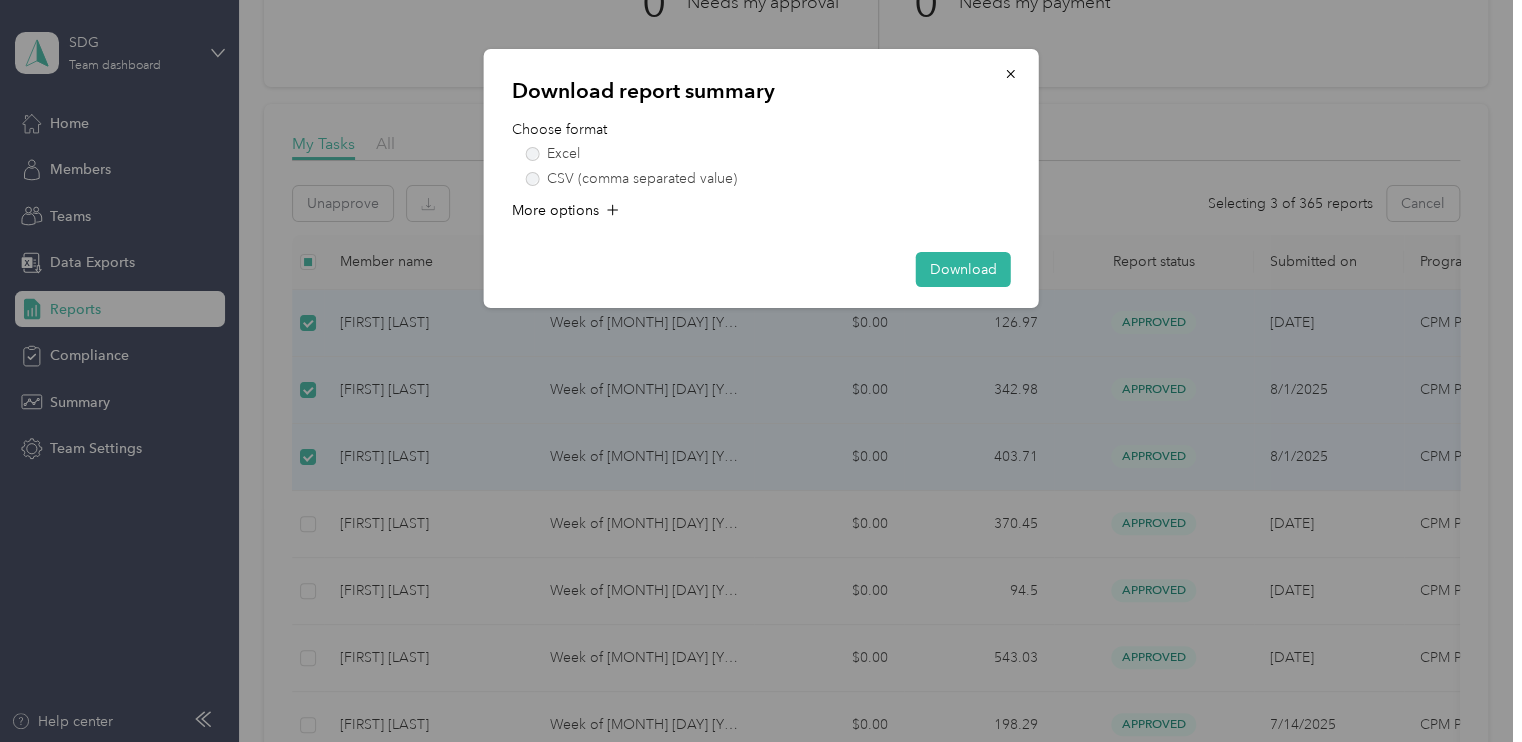 click on "Download report summary Choose format Excel CSV (comma separated value) More options Download" at bounding box center [761, 178] 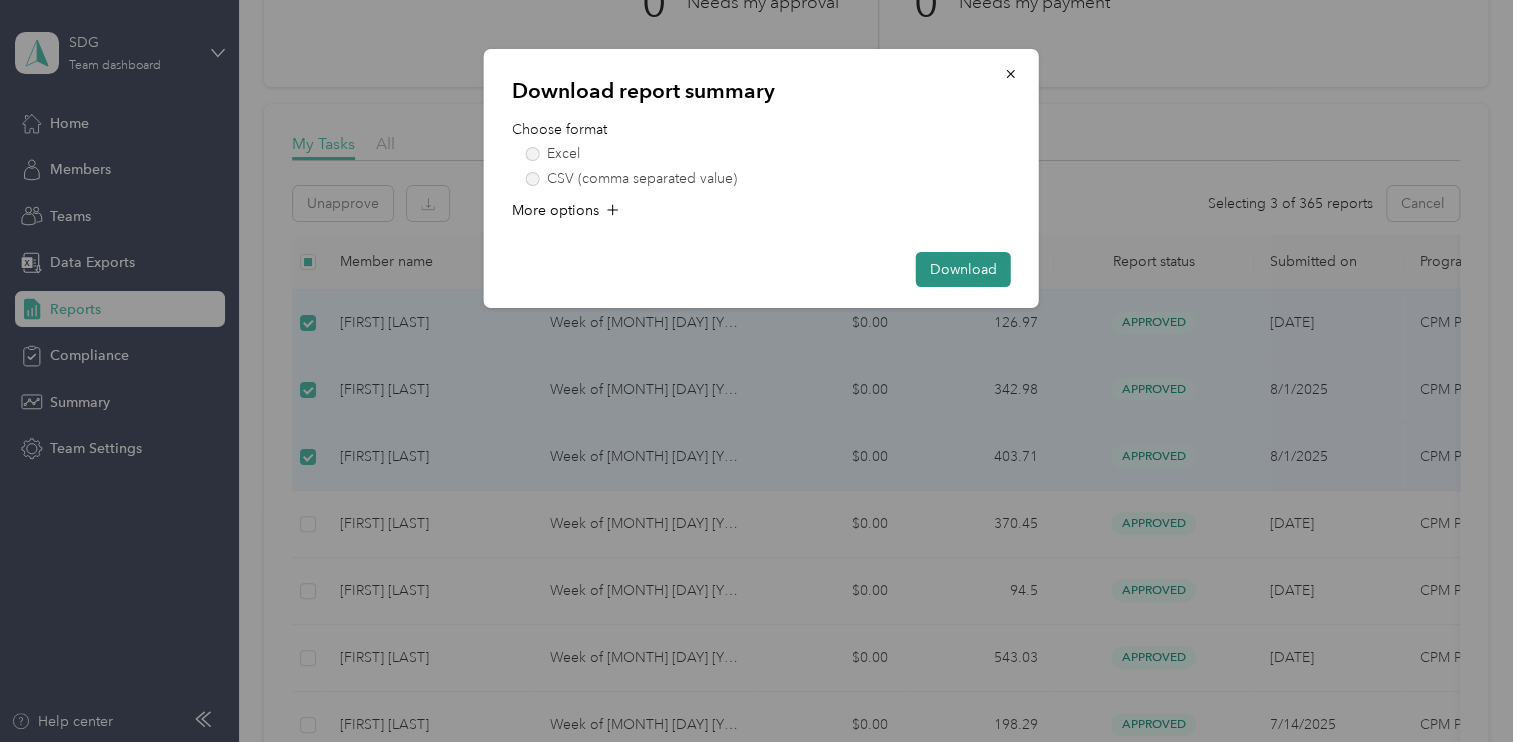 click on "Download" at bounding box center [963, 269] 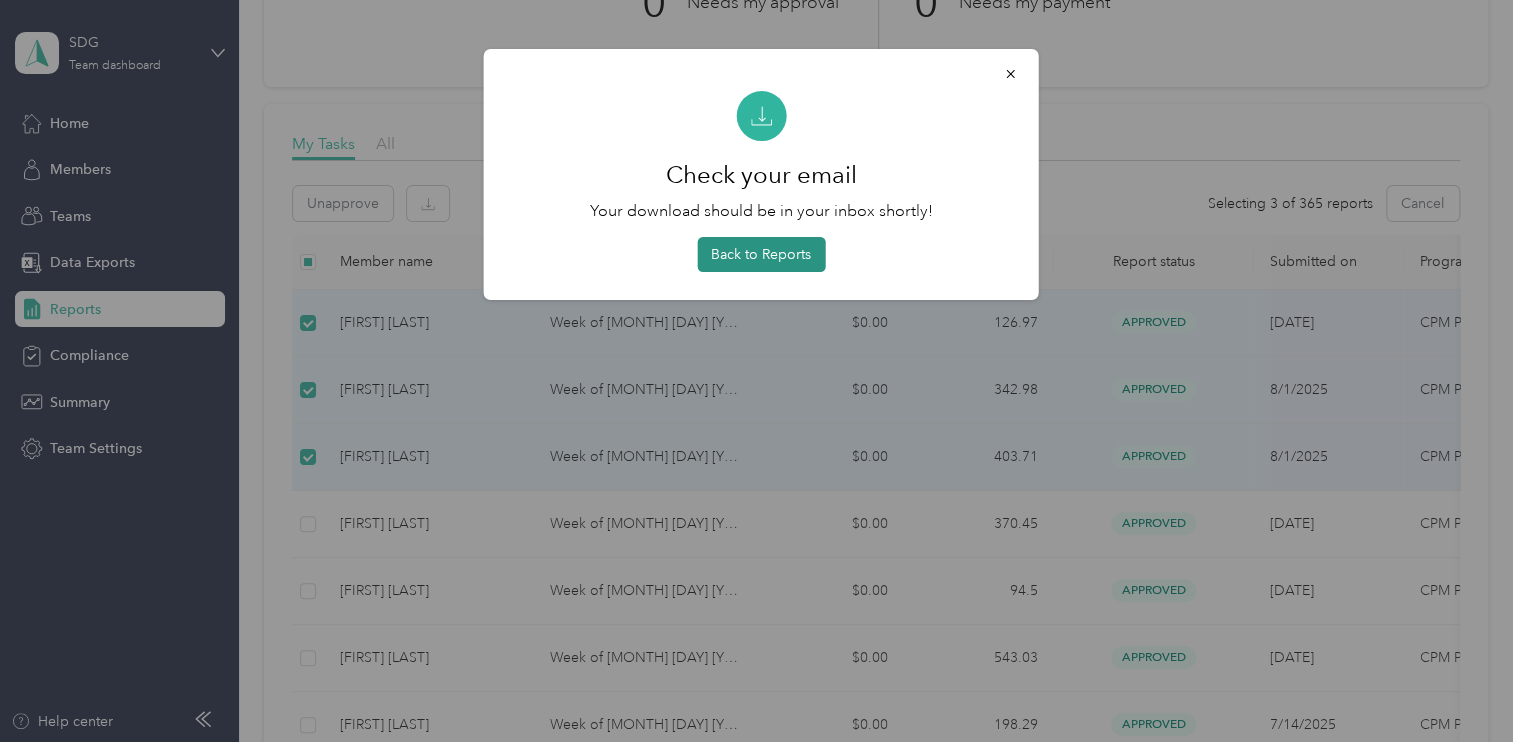 click on "Back to Reports" at bounding box center [761, 254] 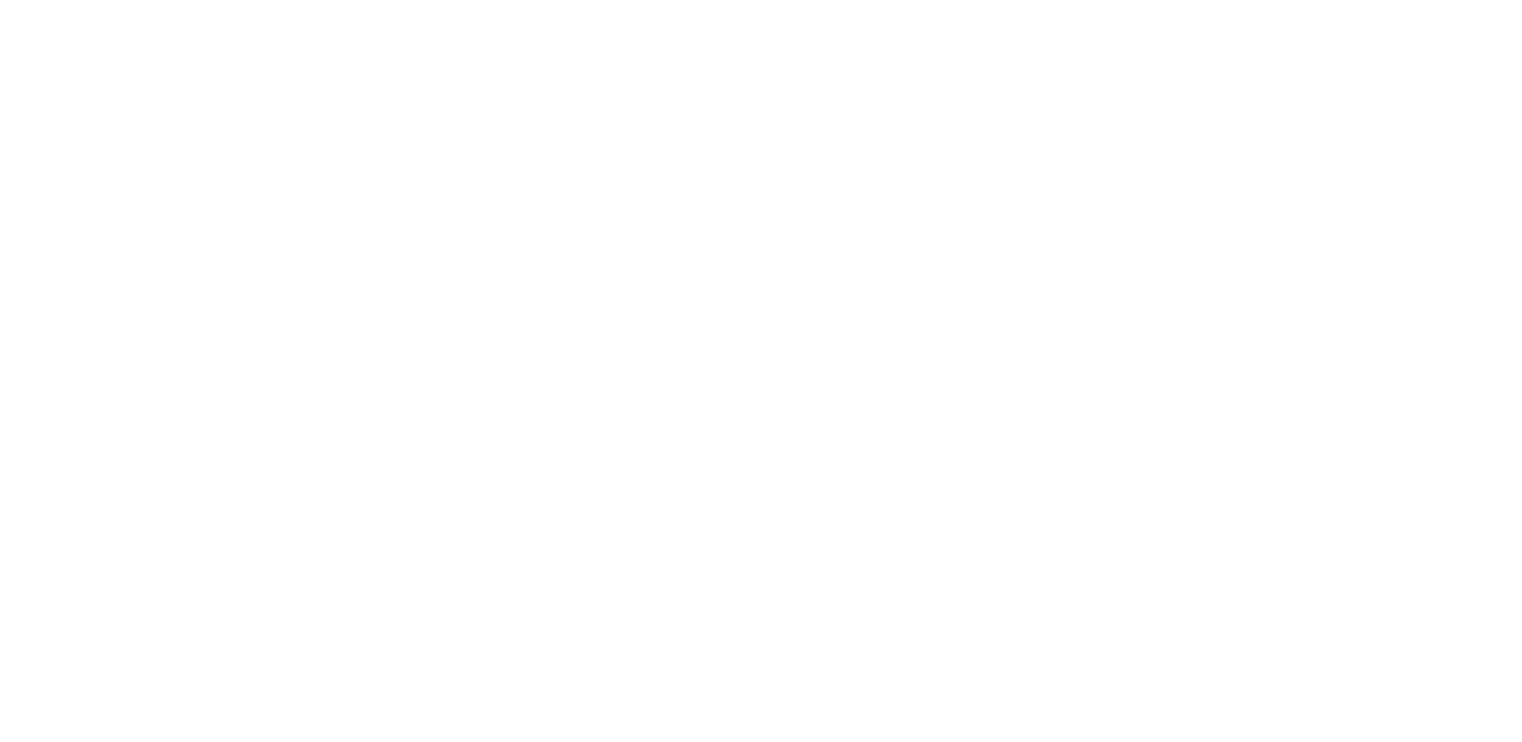 scroll, scrollTop: 0, scrollLeft: 0, axis: both 